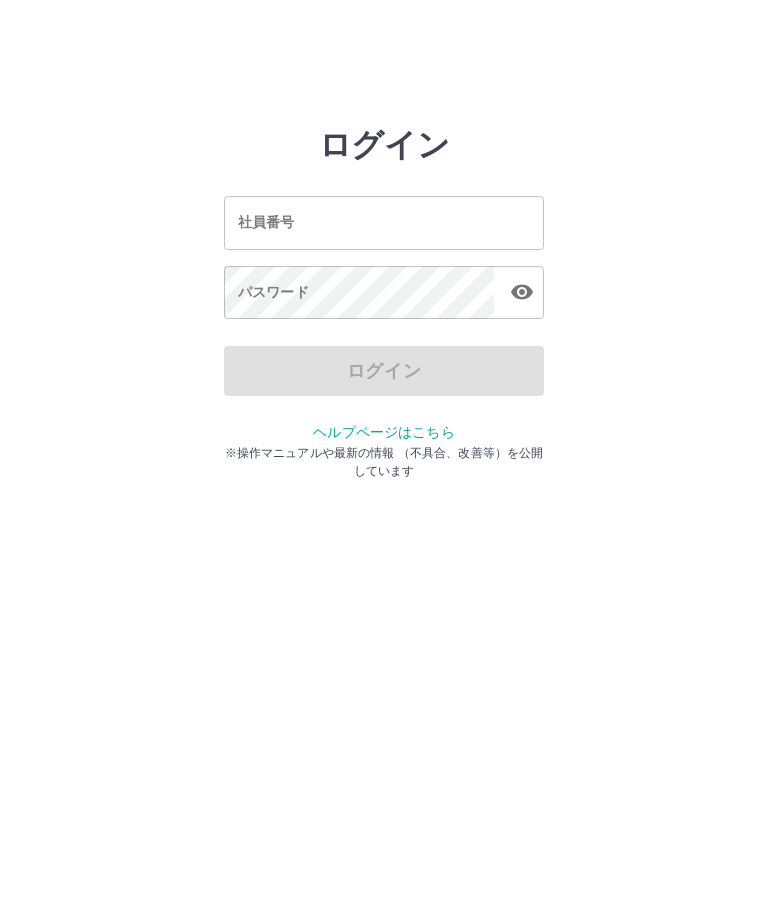 scroll, scrollTop: 0, scrollLeft: 0, axis: both 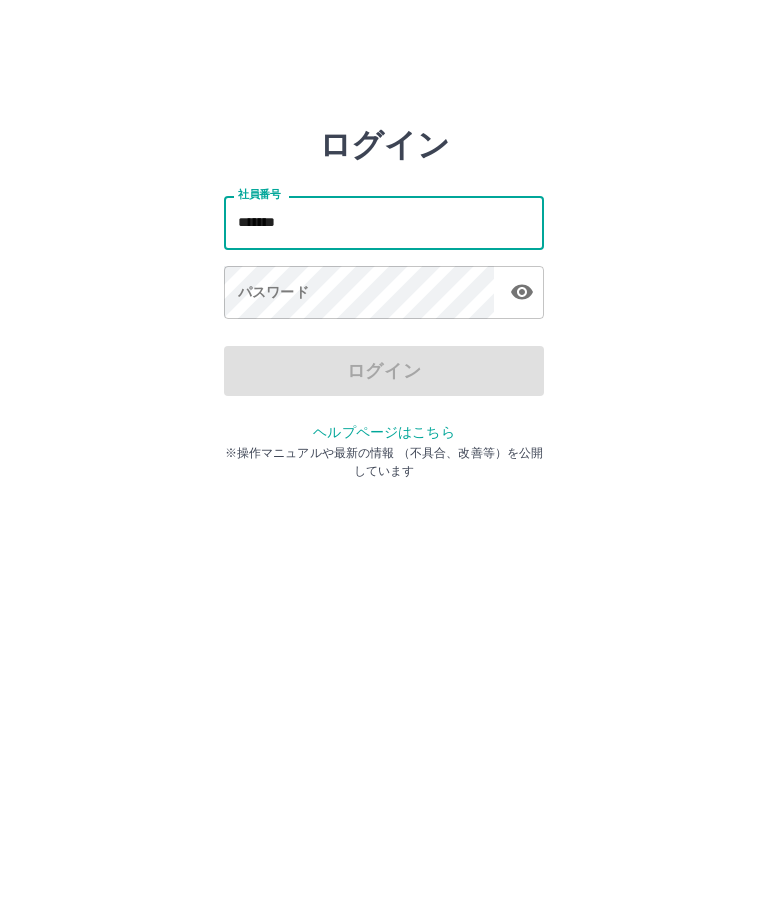 type on "*******" 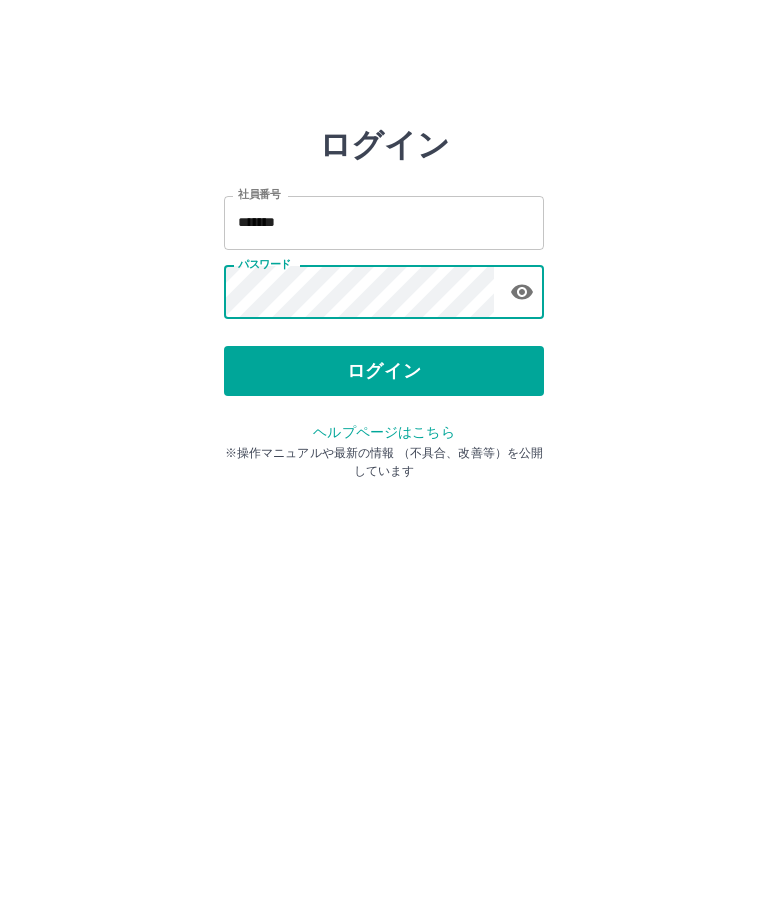 click on "ログイン" at bounding box center [384, 371] 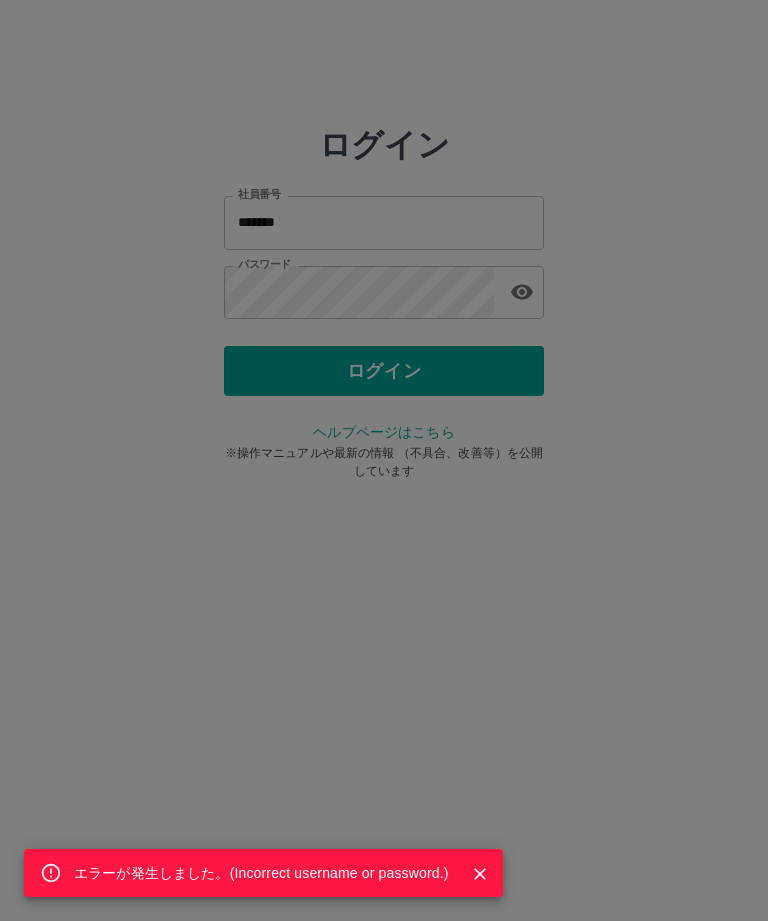 click on "エラーが発生しました。( Incorrect username or password. )" at bounding box center (384, 460) 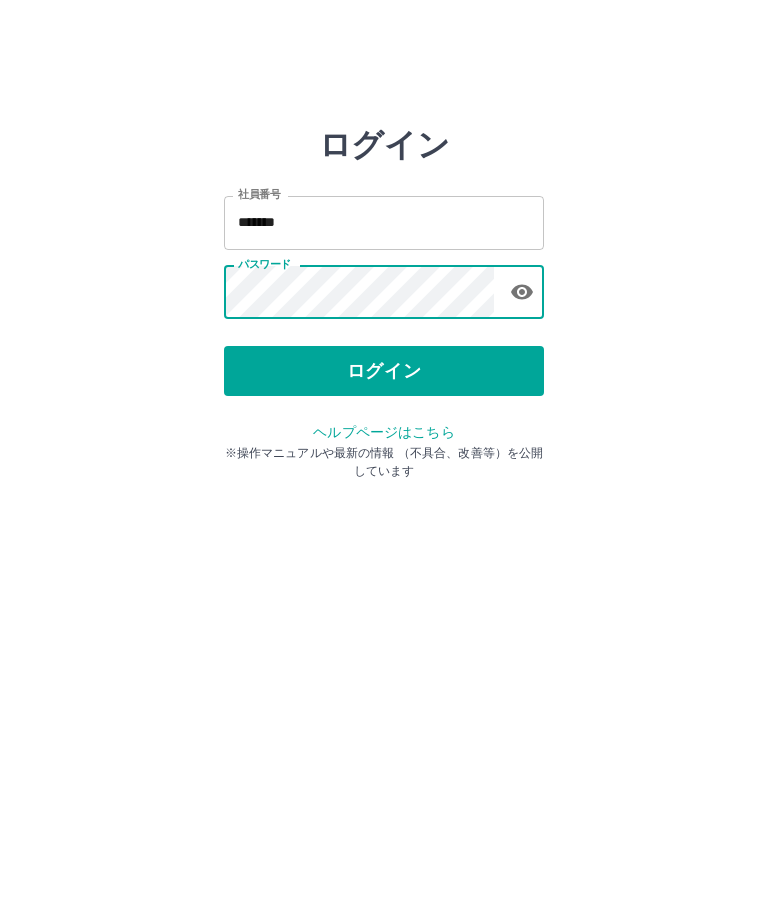 click on "ログイン" at bounding box center (384, 371) 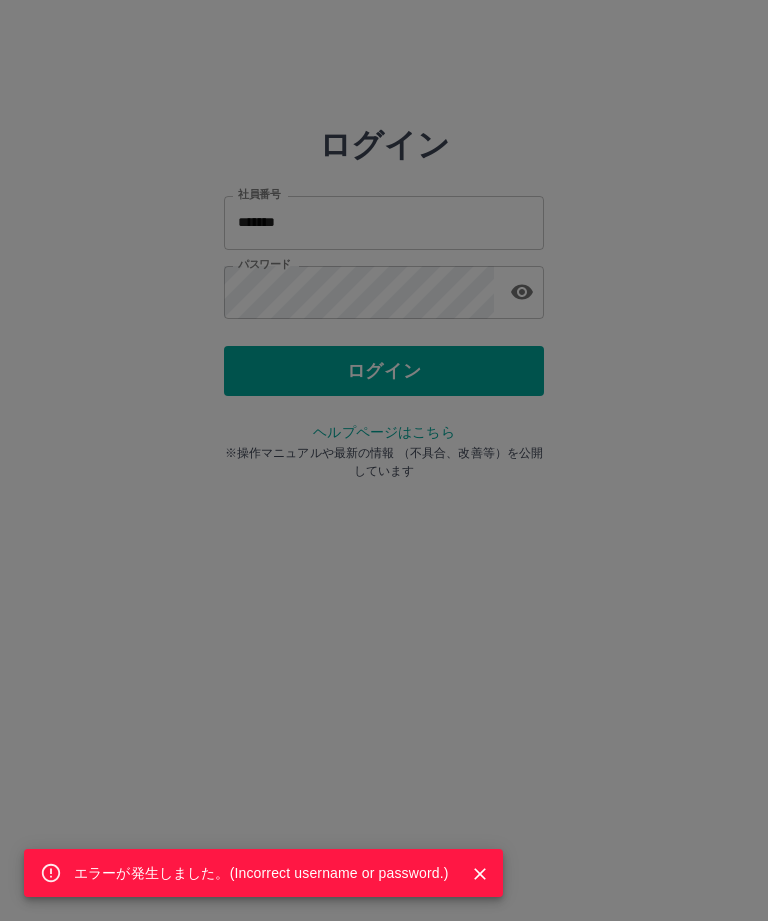 click on "エラーが発生しました。( Incorrect username or password. )" at bounding box center (384, 460) 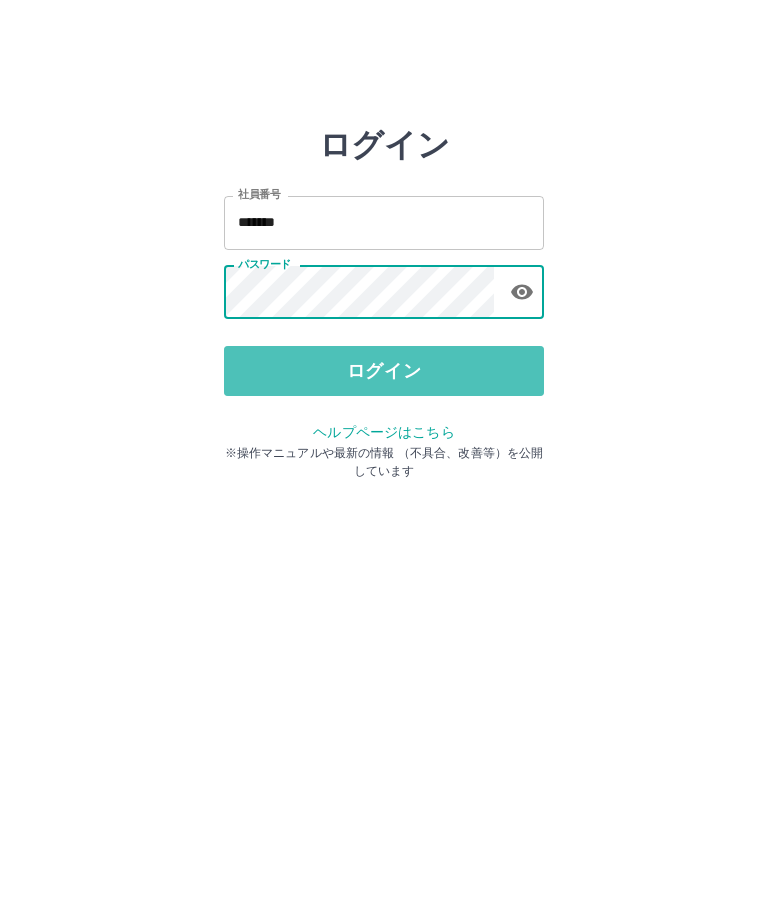 click on "ログイン" at bounding box center (384, 371) 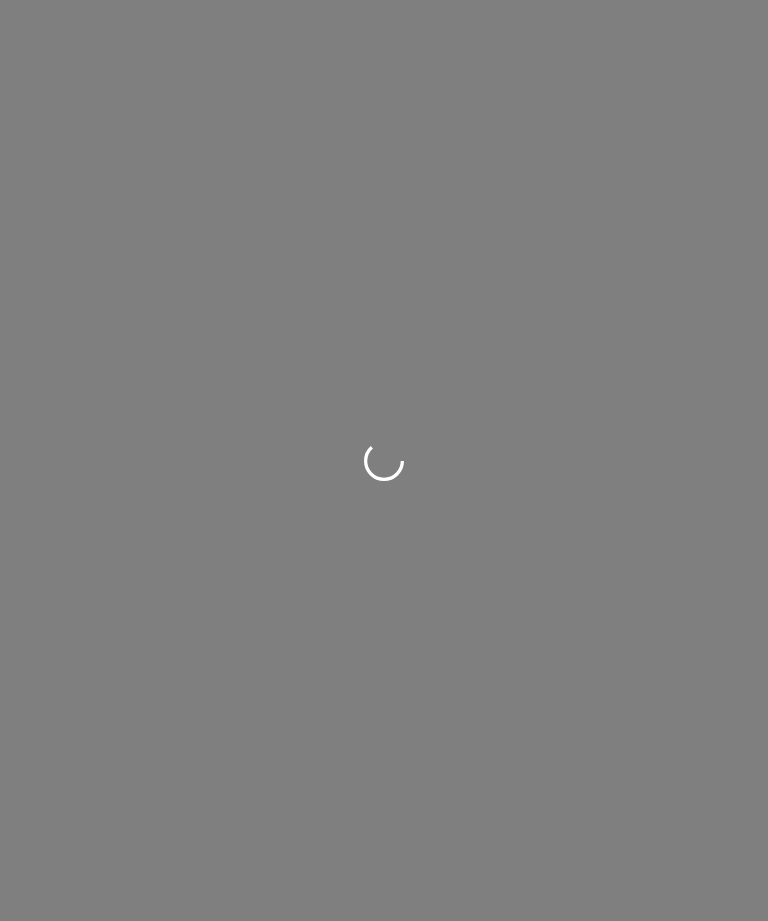 scroll, scrollTop: 0, scrollLeft: 0, axis: both 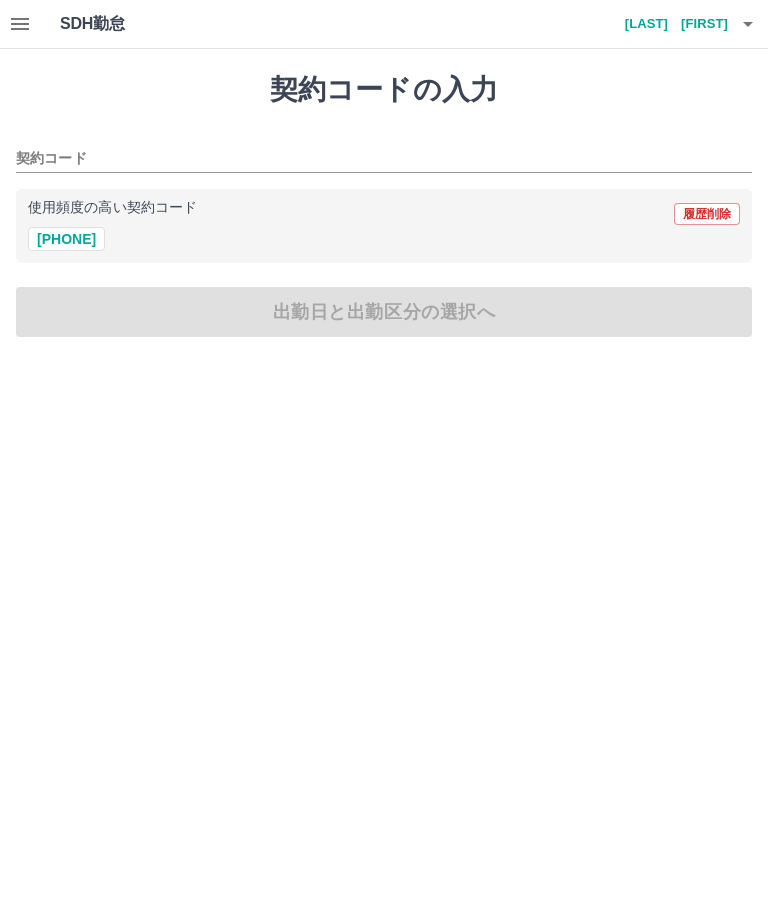 click on "[PHONE]" at bounding box center [66, 239] 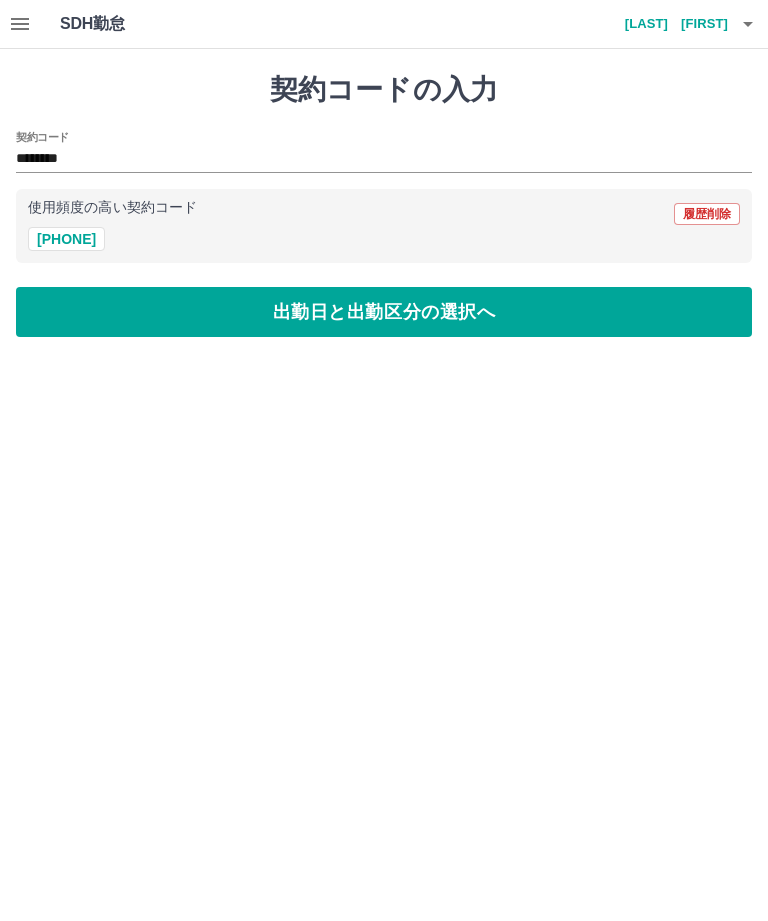 click on "出勤日と出勤区分の選択へ" at bounding box center (384, 312) 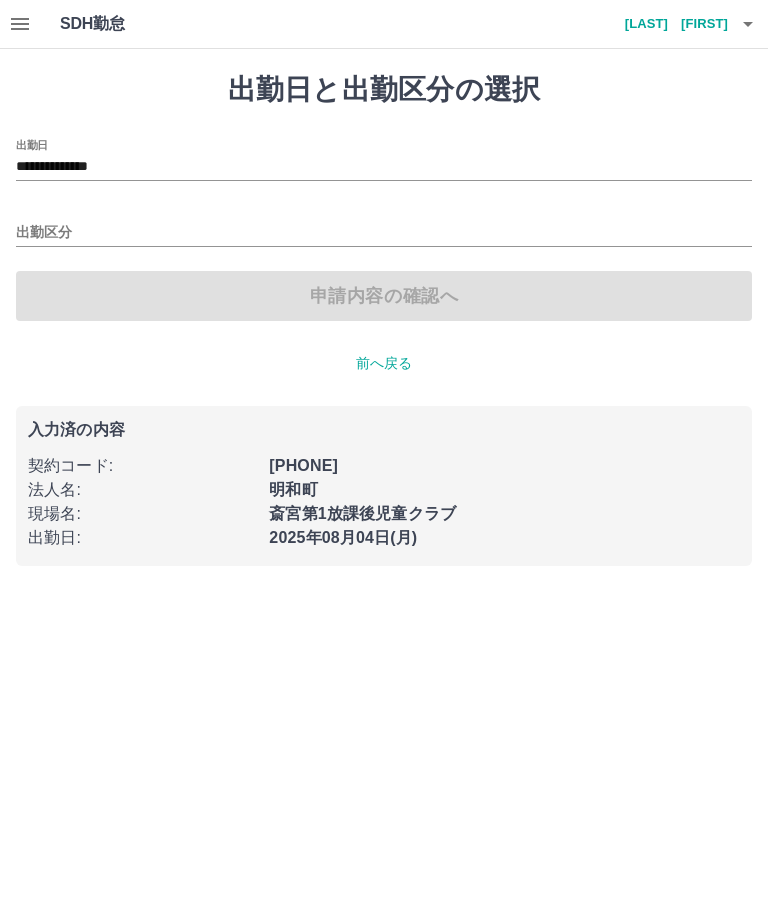 click on "出勤区分" at bounding box center [384, 233] 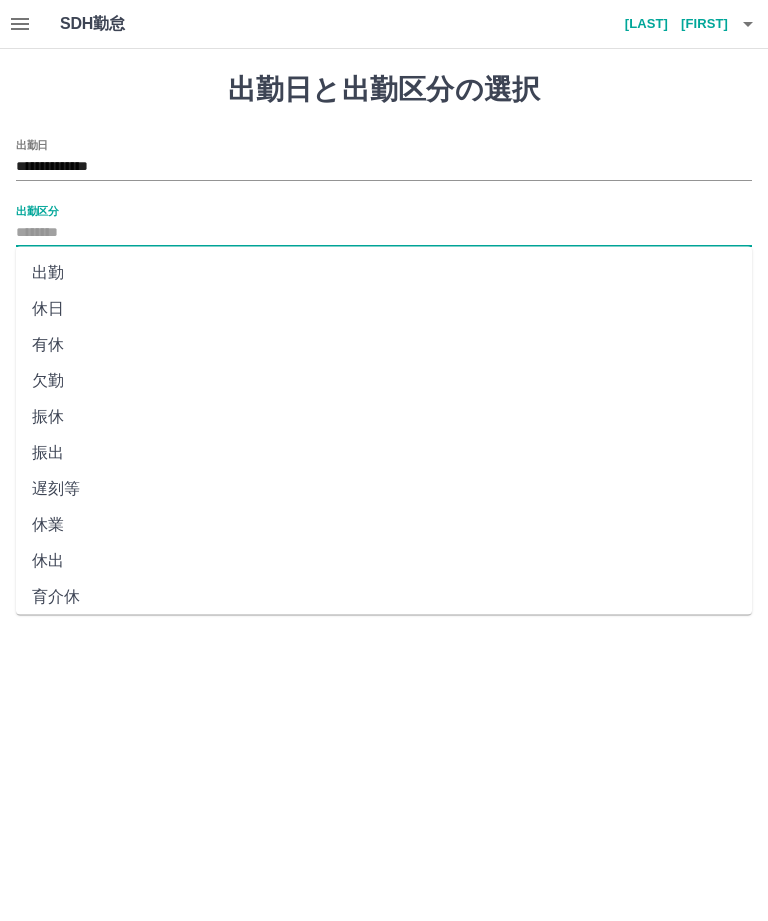 click on "出勤" at bounding box center (384, 273) 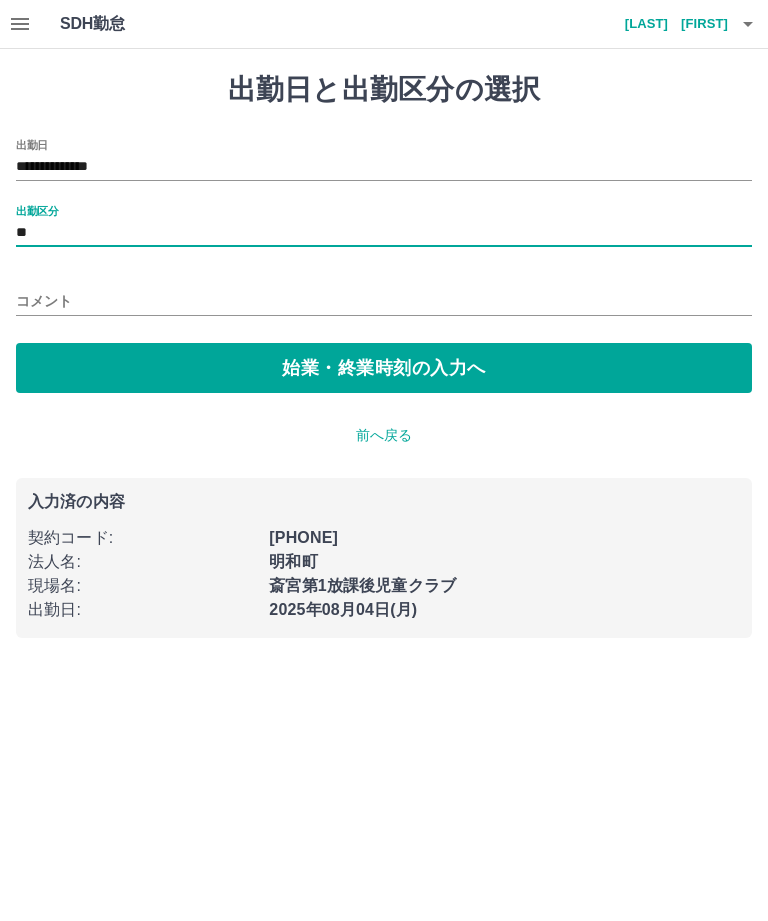 type on "**" 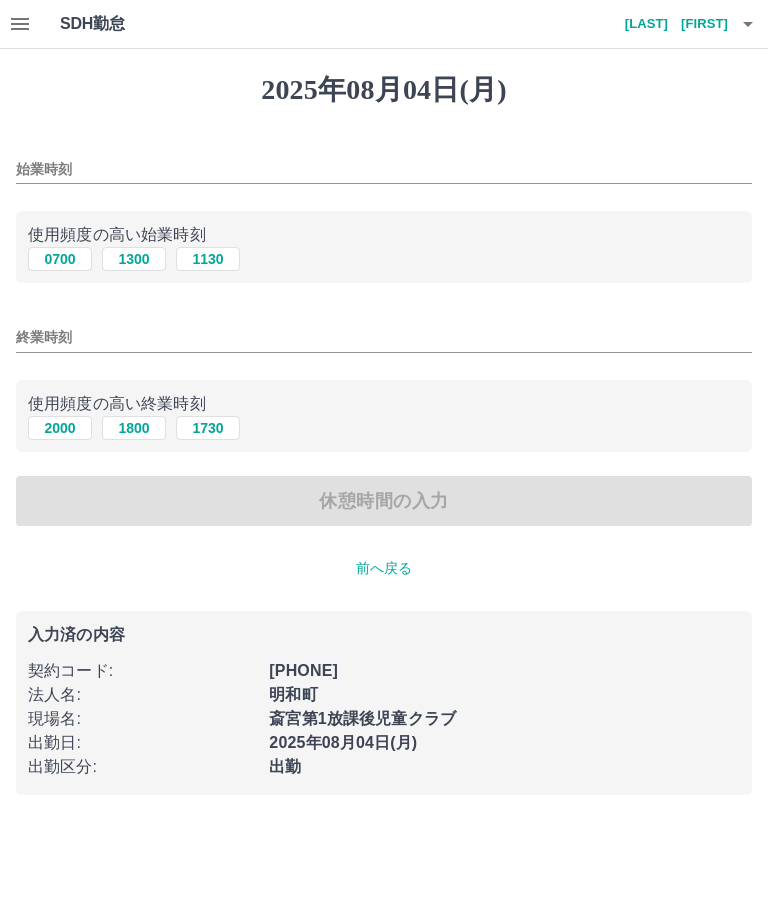 click on "1300" at bounding box center [134, 259] 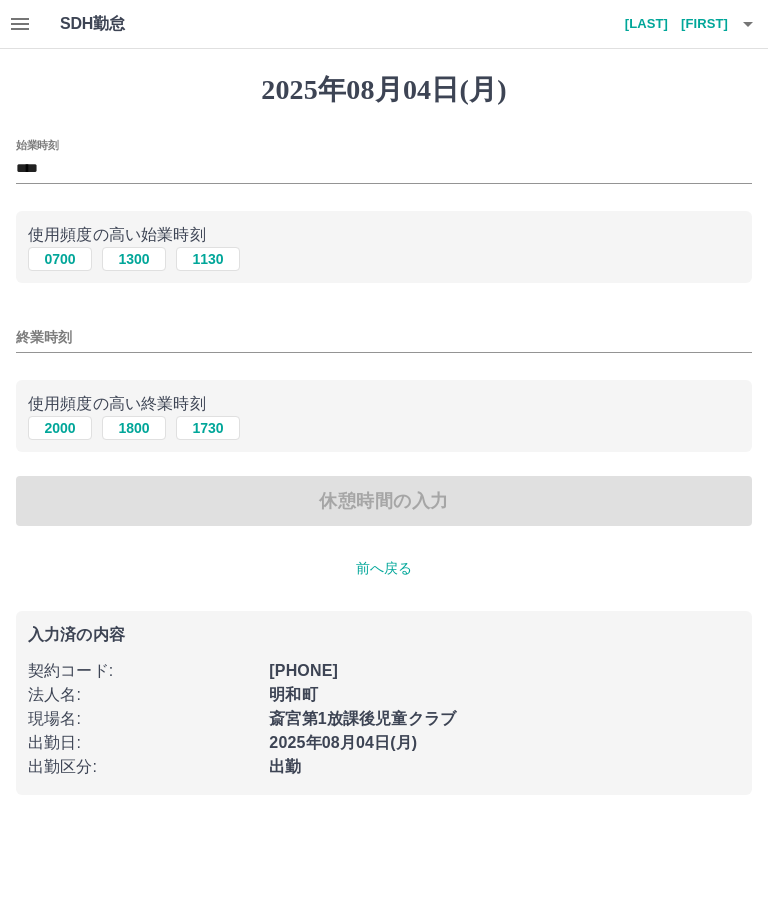 click on "0700" at bounding box center [60, 259] 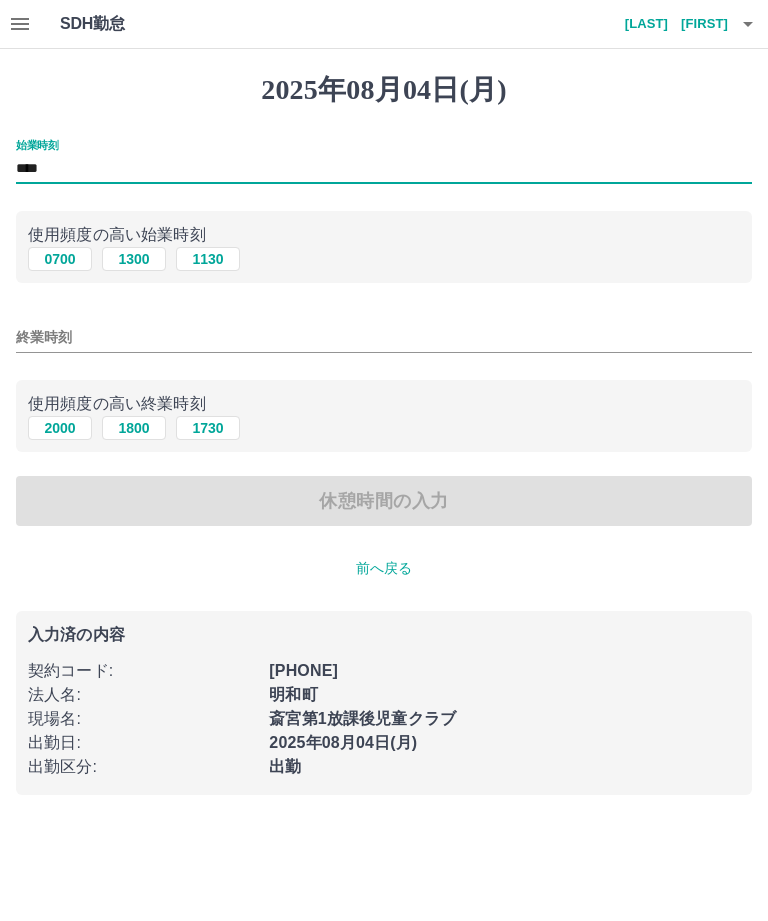 type on "****" 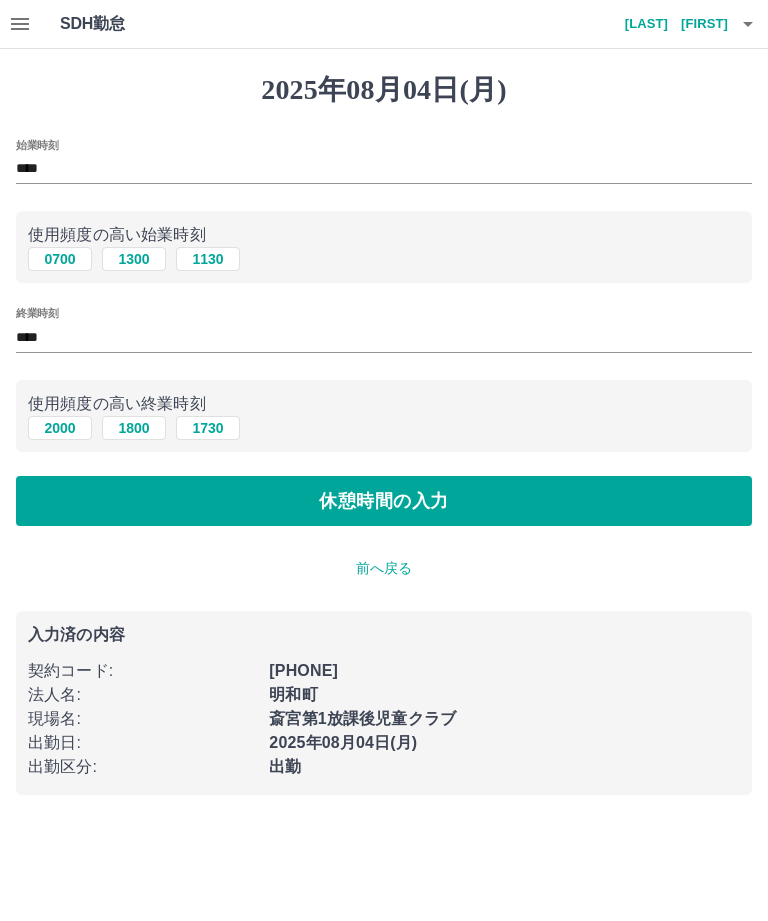 click on "休憩時間の入力" at bounding box center [384, 501] 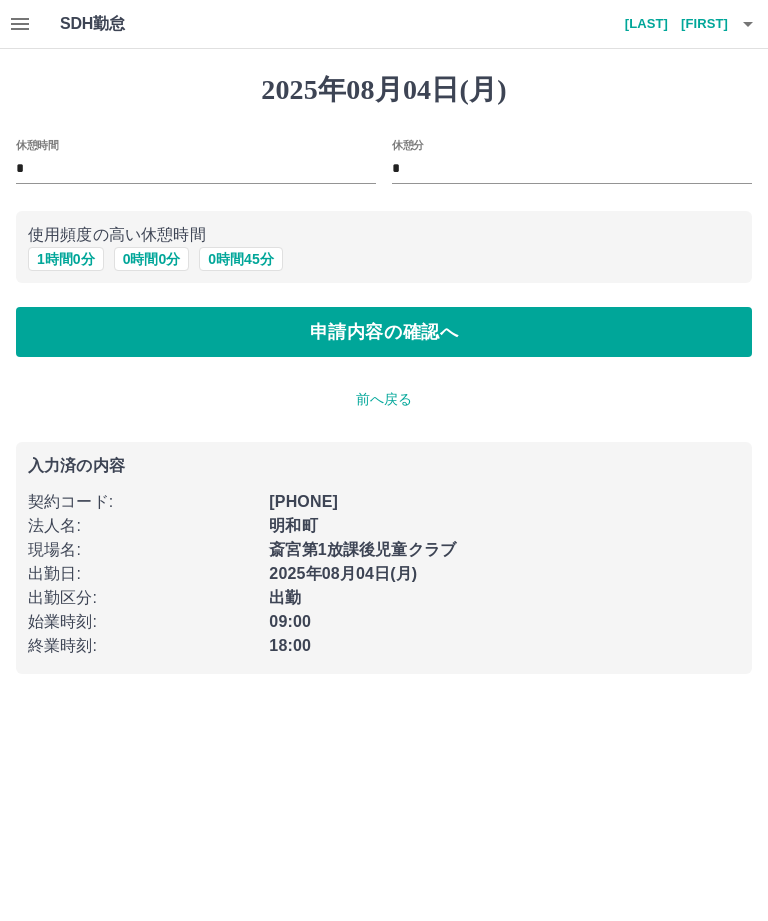 click on "1 時間 0 分" at bounding box center [66, 259] 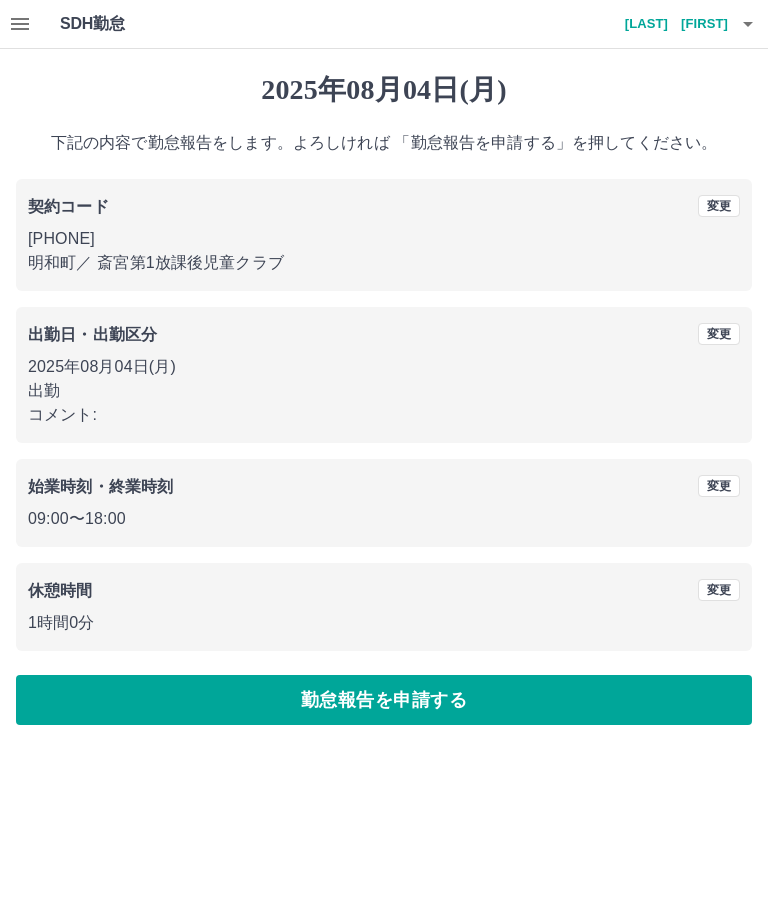 click on "勤怠報告を申請する" at bounding box center [384, 700] 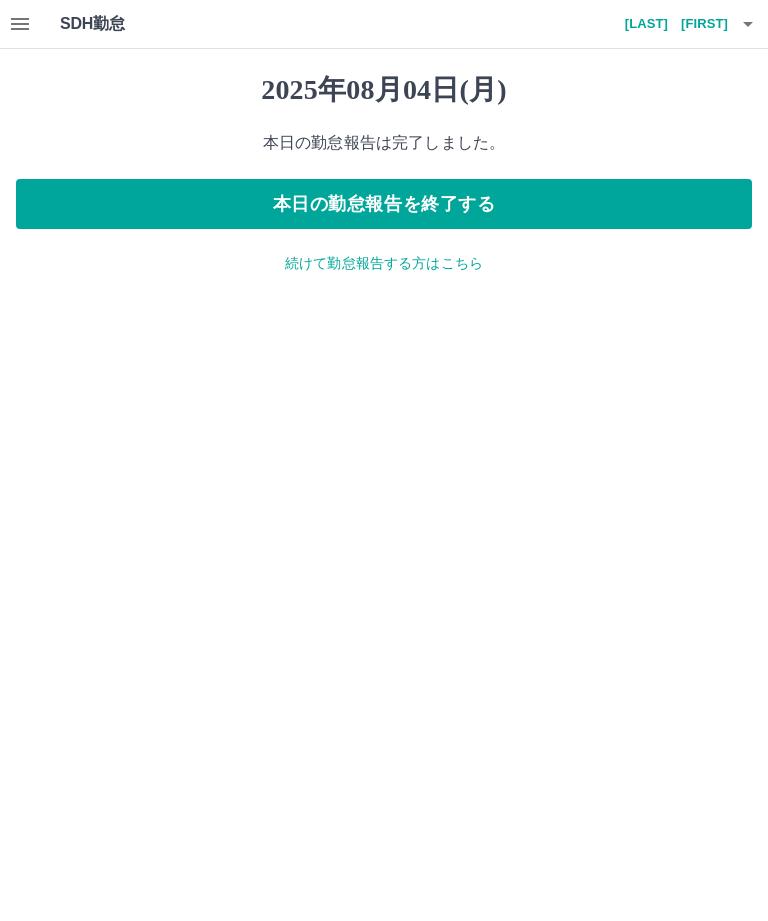 click on "本日の勤怠報告を終了する" at bounding box center (384, 204) 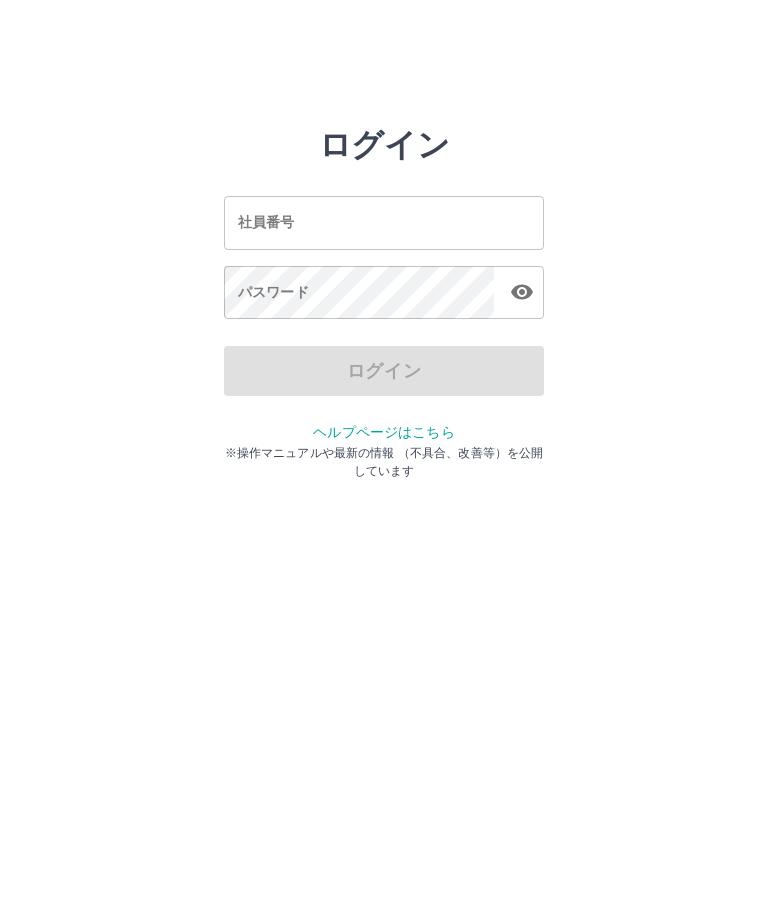 scroll, scrollTop: 0, scrollLeft: 0, axis: both 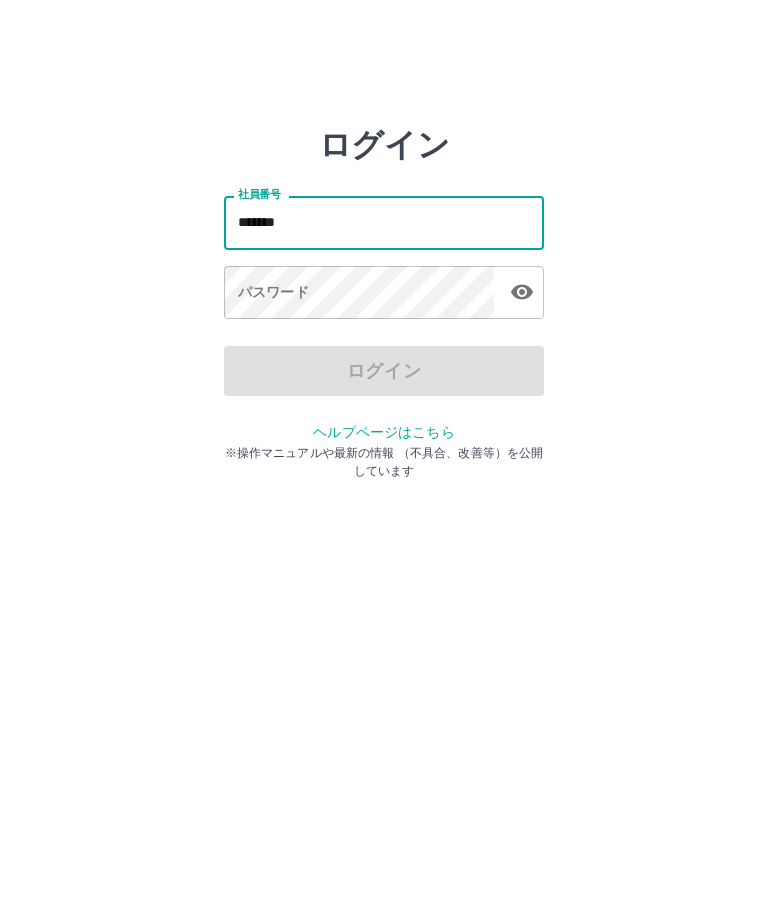 type on "*******" 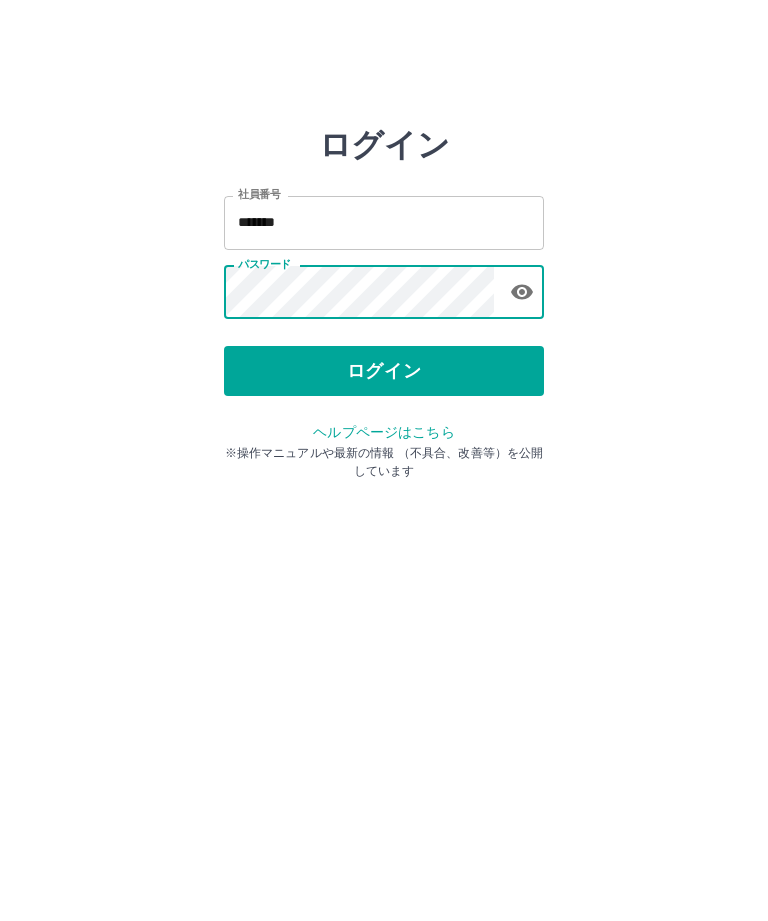 click on "ログイン" at bounding box center [384, 371] 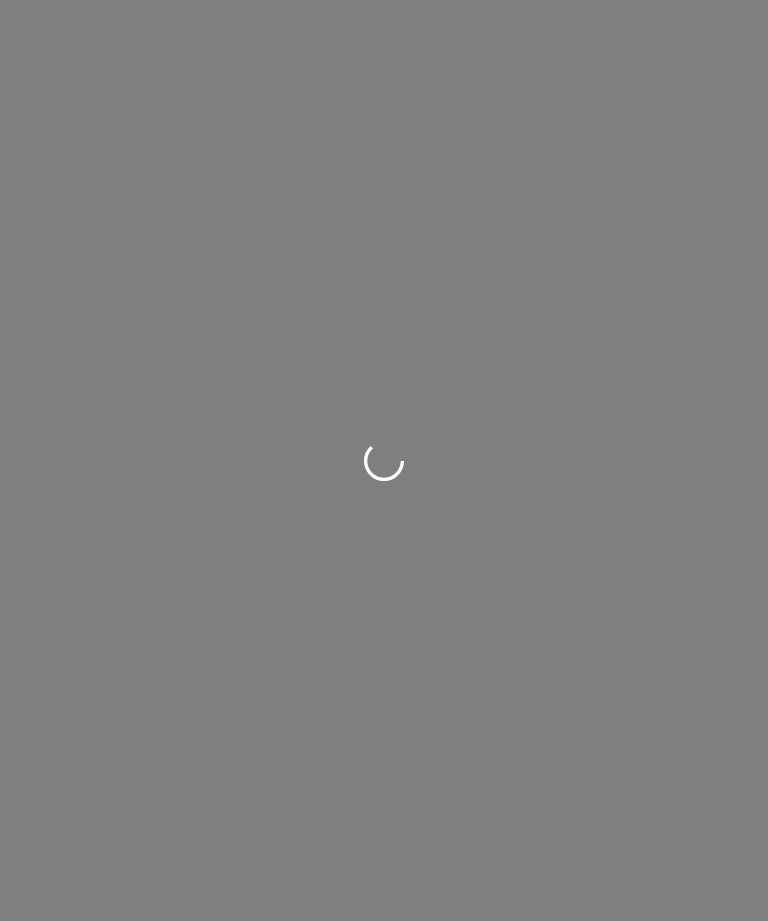 scroll, scrollTop: 0, scrollLeft: 0, axis: both 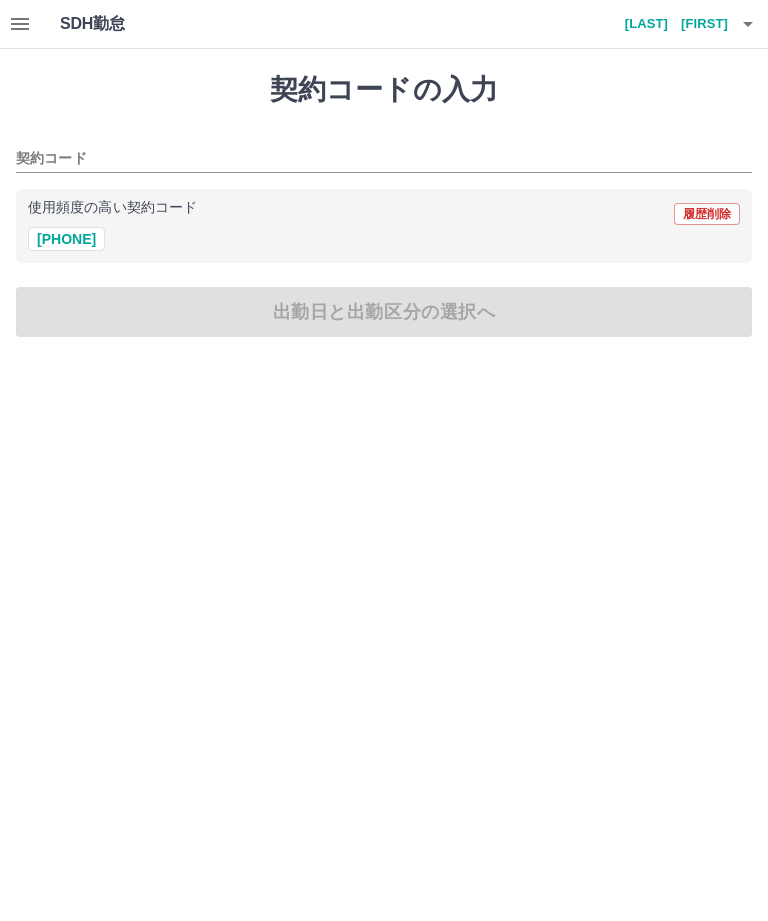 click on "使用頻度の高い契約コード 履歴削除" at bounding box center [384, 214] 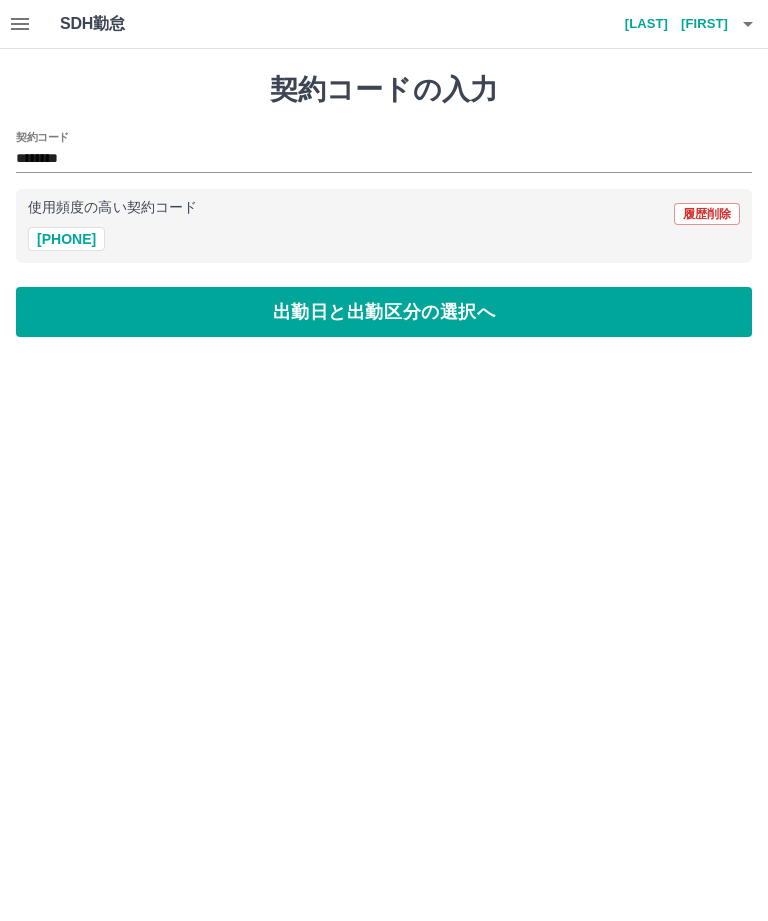 click on "出勤日と出勤区分の選択へ" at bounding box center (384, 312) 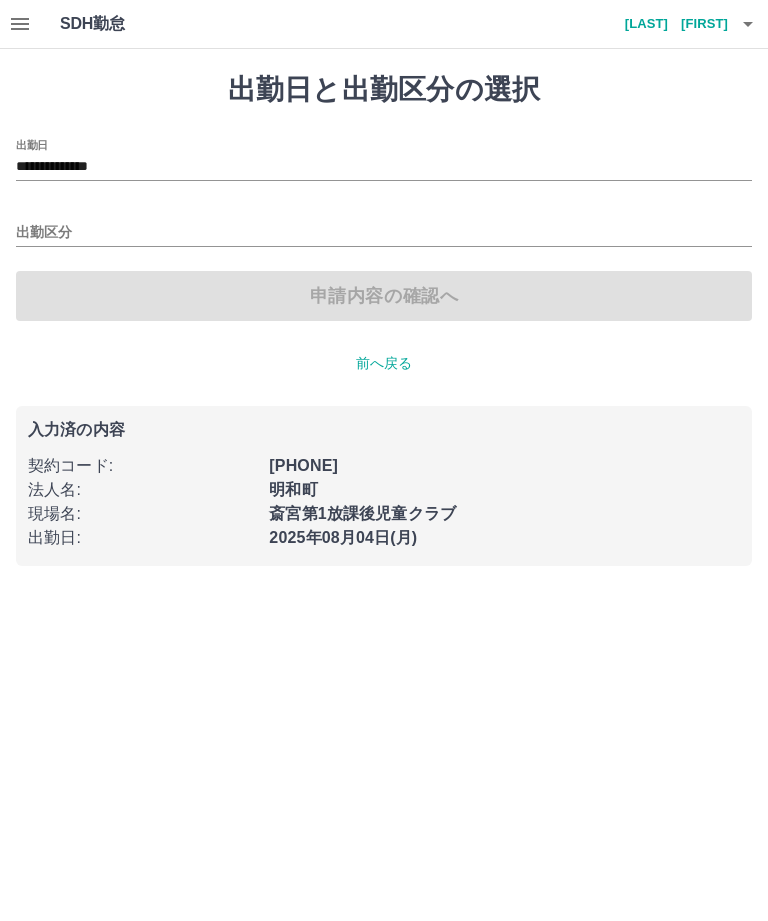 click on "**********" at bounding box center [384, 167] 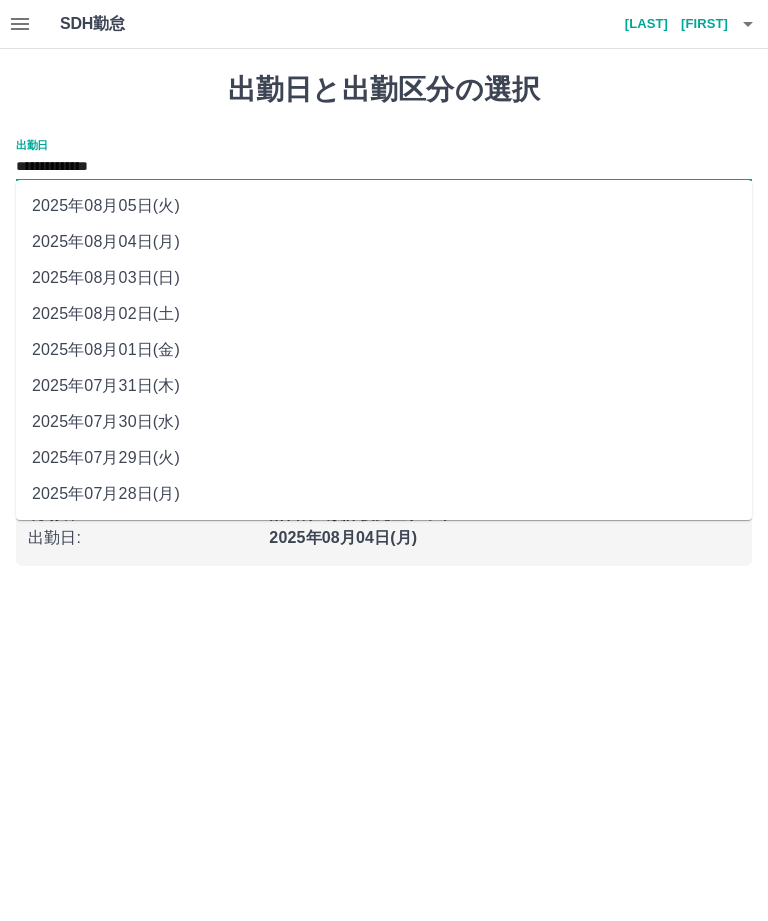 click on "2025年08月03日(日)" at bounding box center [384, 278] 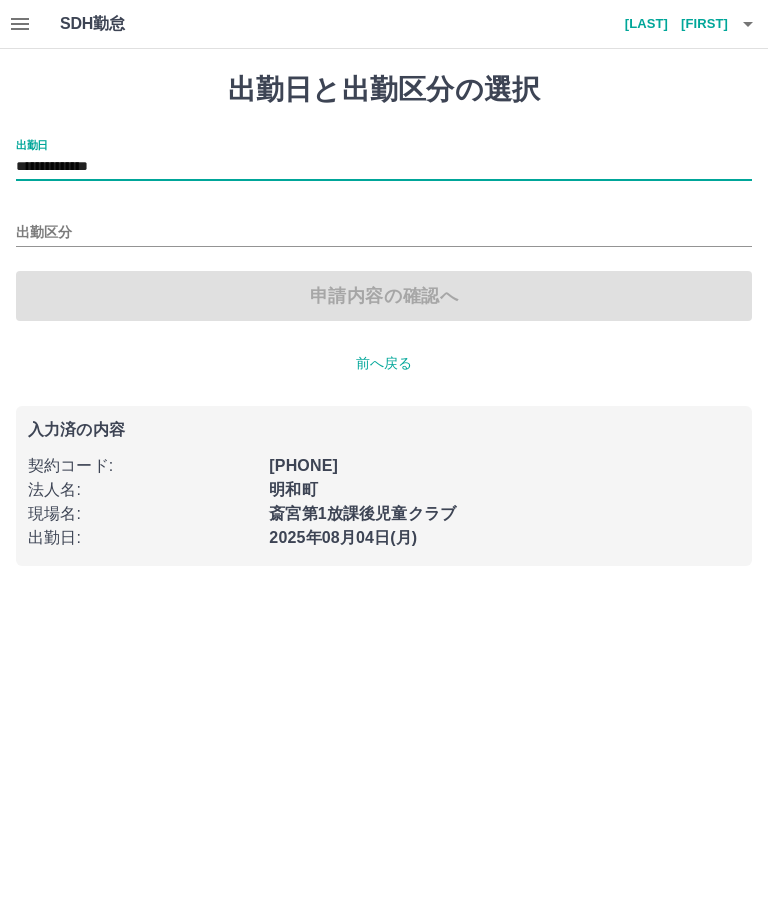 type on "**********" 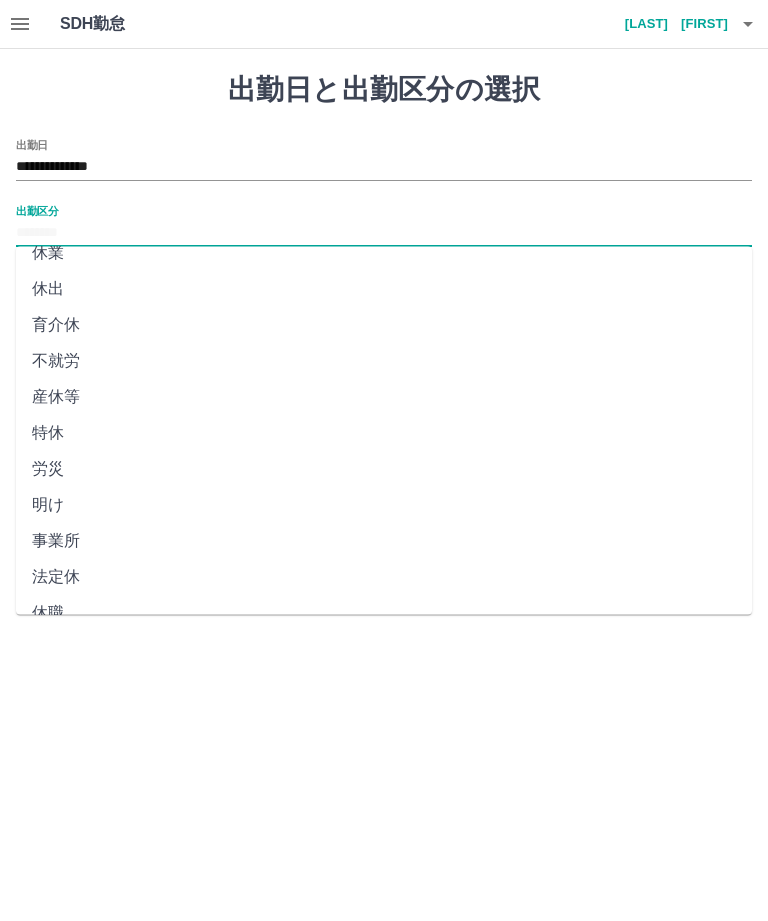 scroll, scrollTop: 270, scrollLeft: 0, axis: vertical 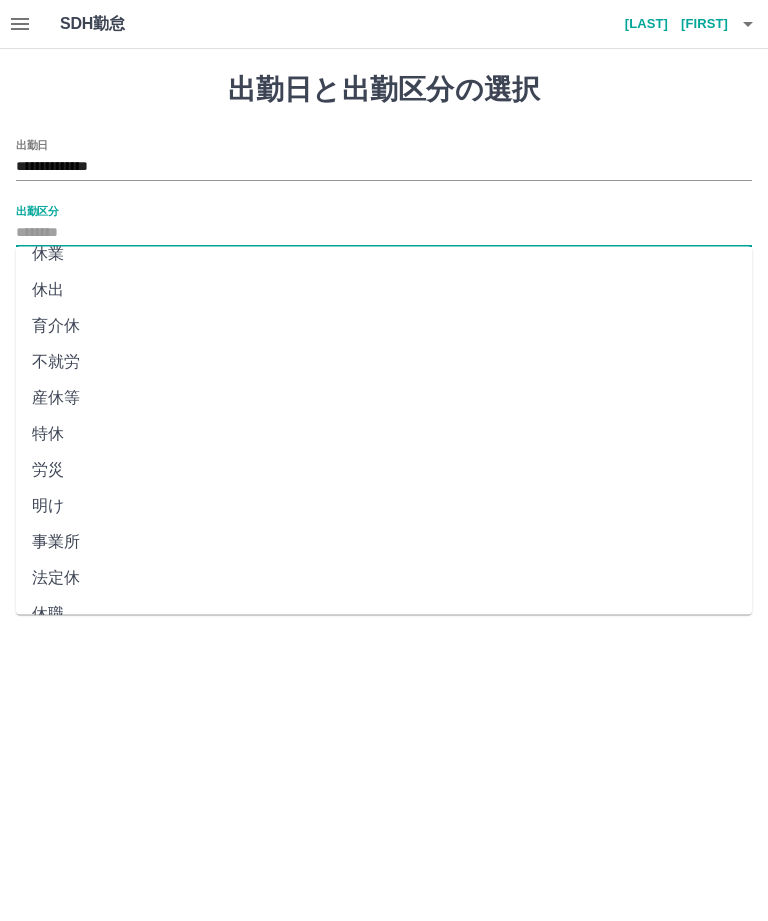 click on "法定休" at bounding box center [384, 579] 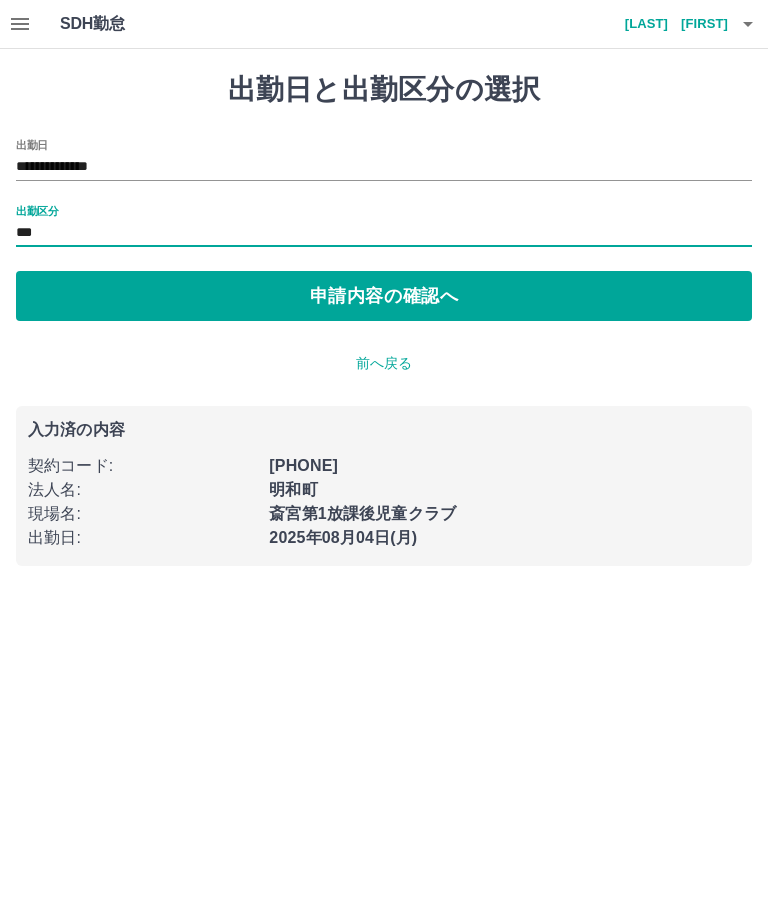click on "申請内容の確認へ" at bounding box center [384, 296] 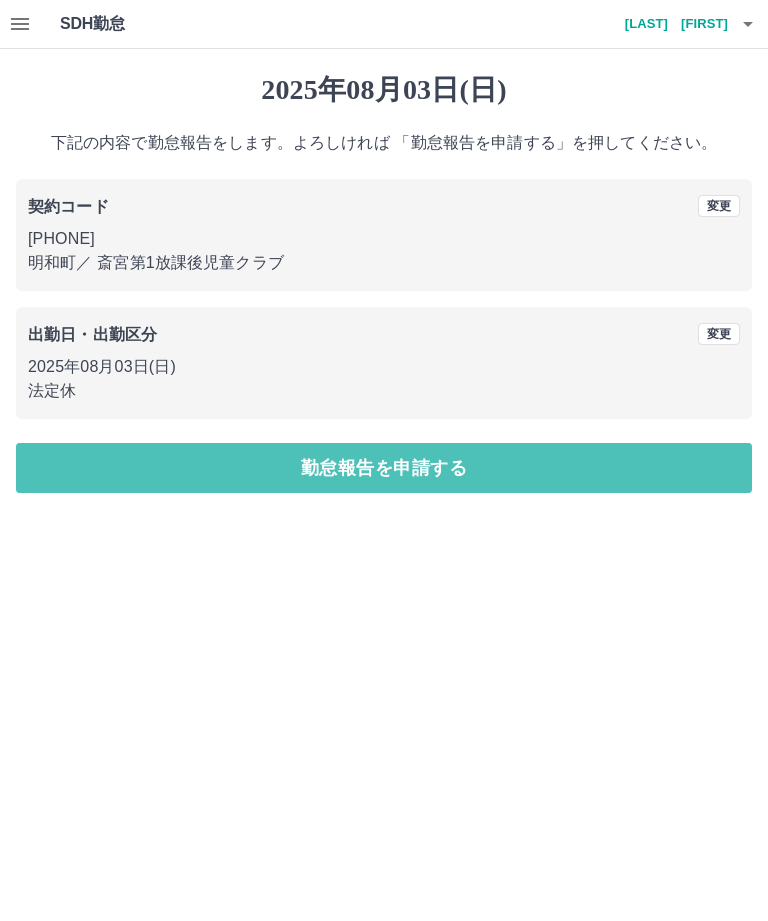 click on "勤怠報告を申請する" at bounding box center (384, 468) 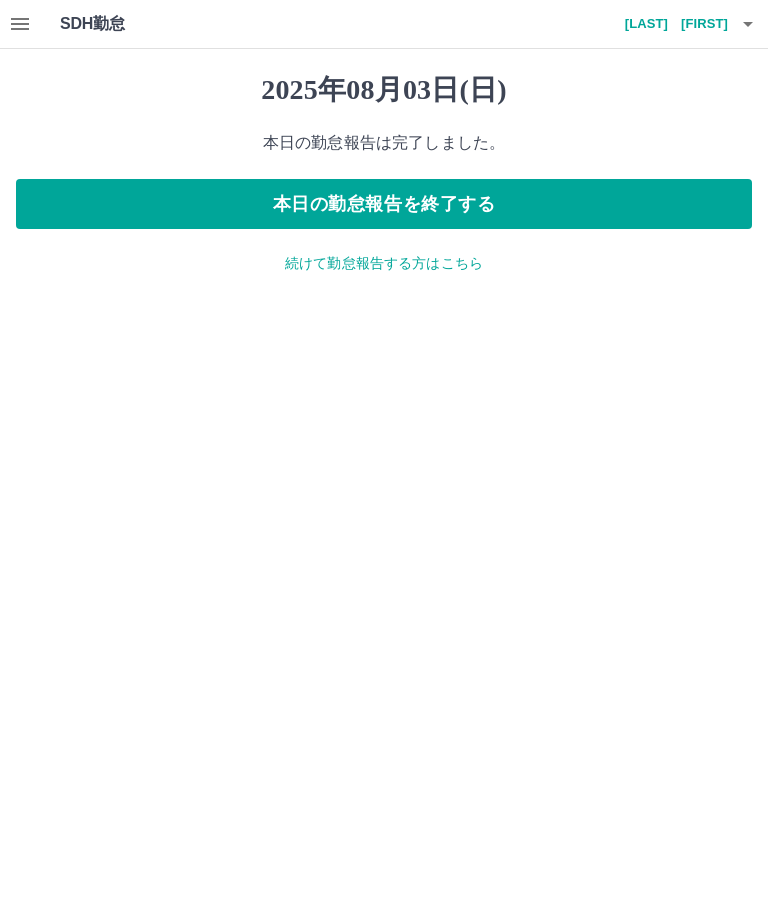 click on "本日の勤怠報告を終了する" at bounding box center [384, 204] 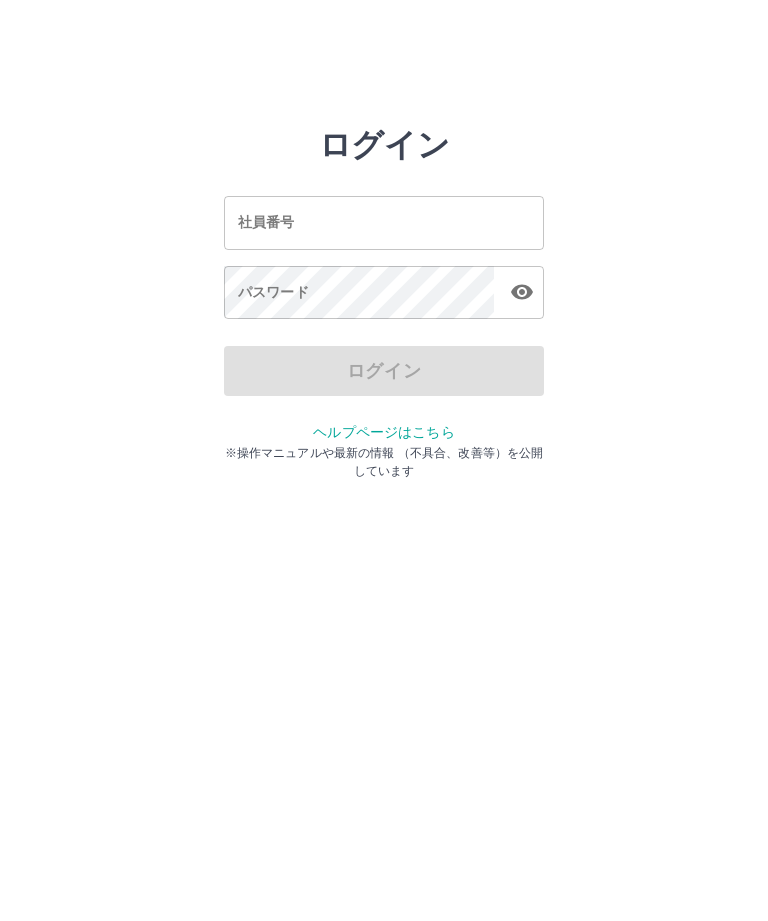 scroll, scrollTop: 0, scrollLeft: 0, axis: both 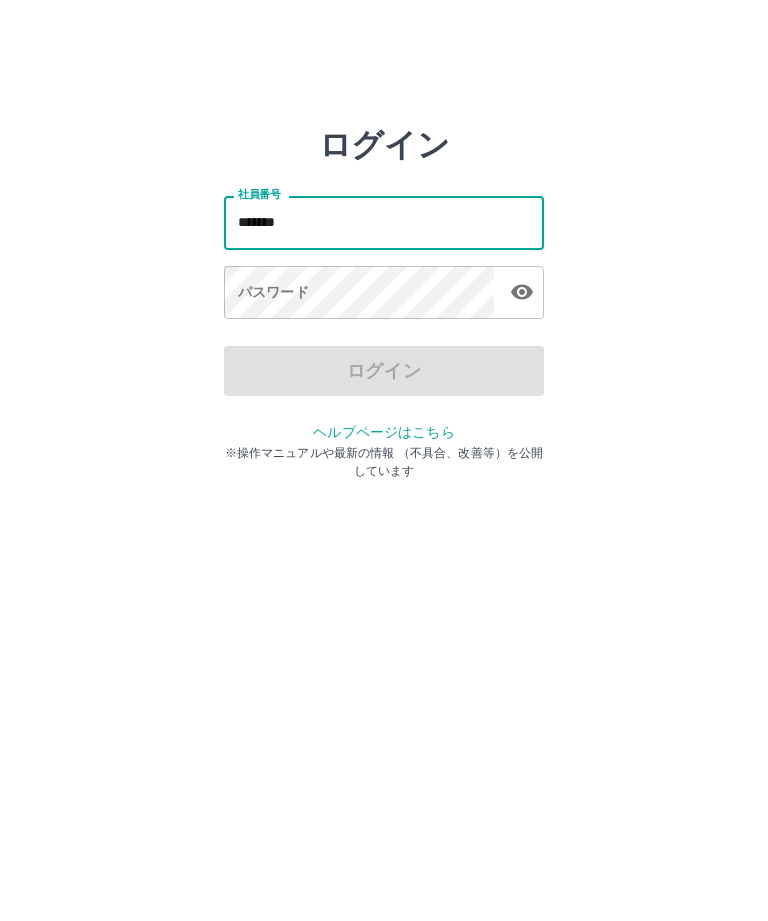 type on "*******" 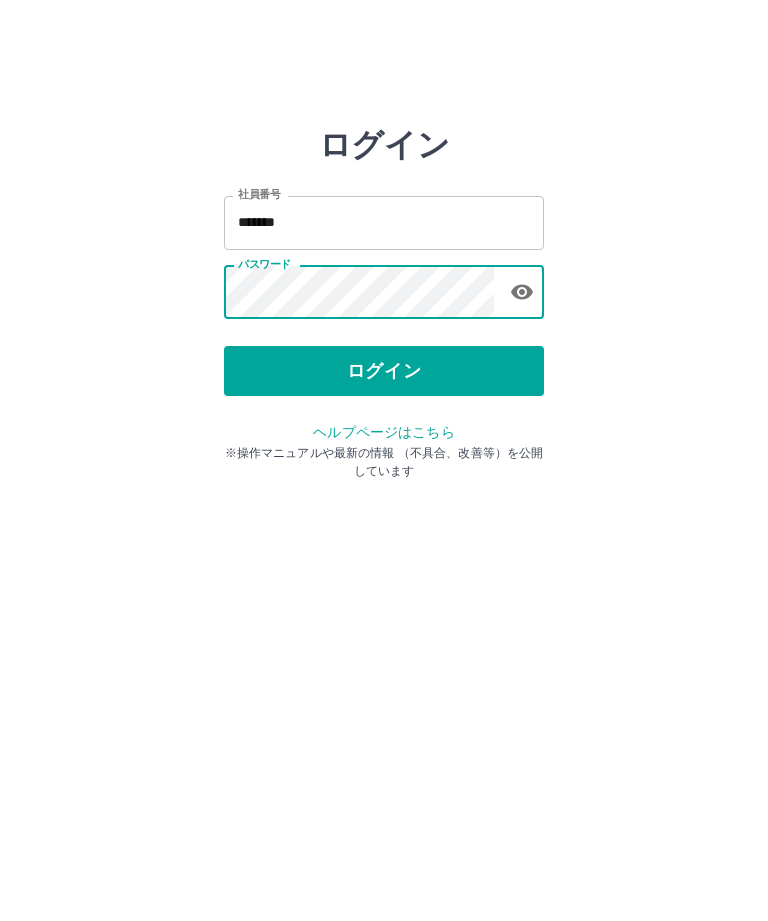 click on "ログイン" at bounding box center (384, 371) 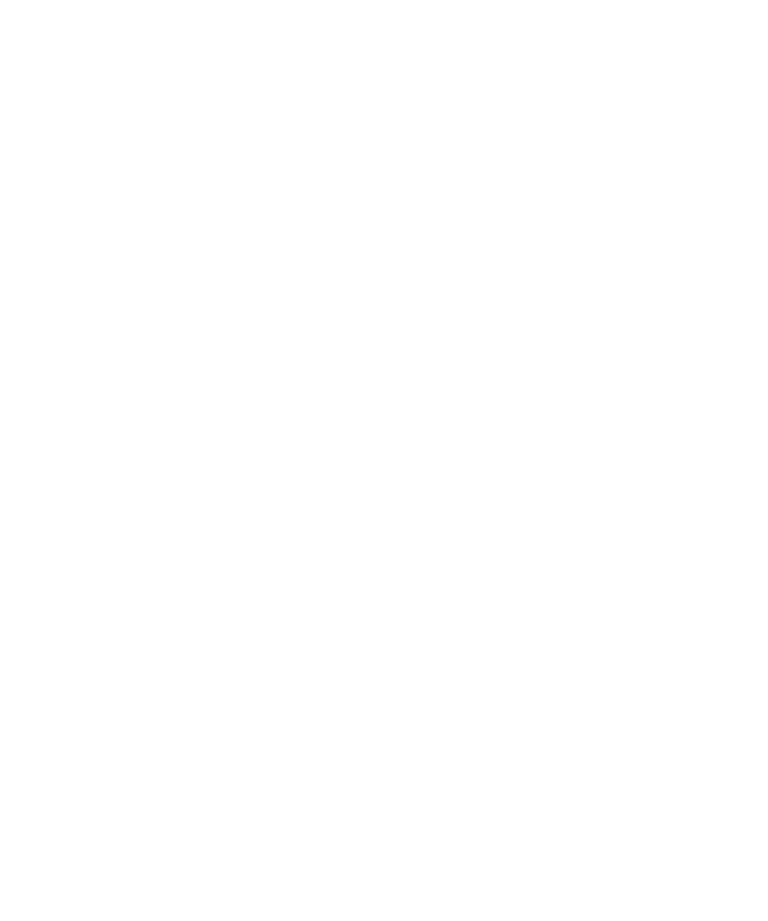 scroll, scrollTop: 0, scrollLeft: 0, axis: both 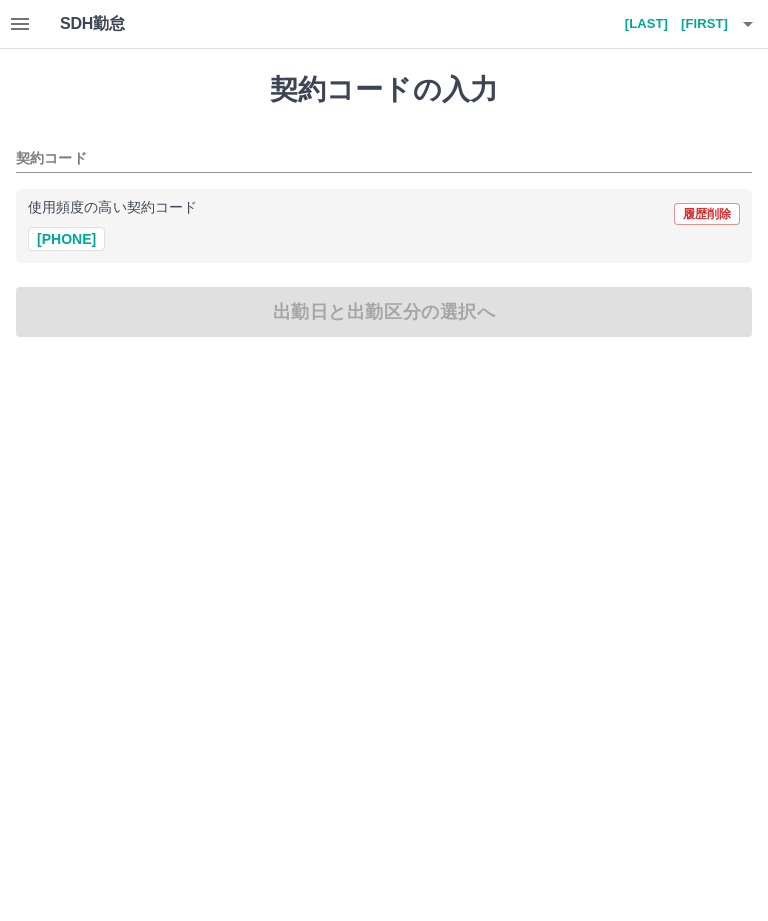 click on "[PHONE]" at bounding box center (66, 239) 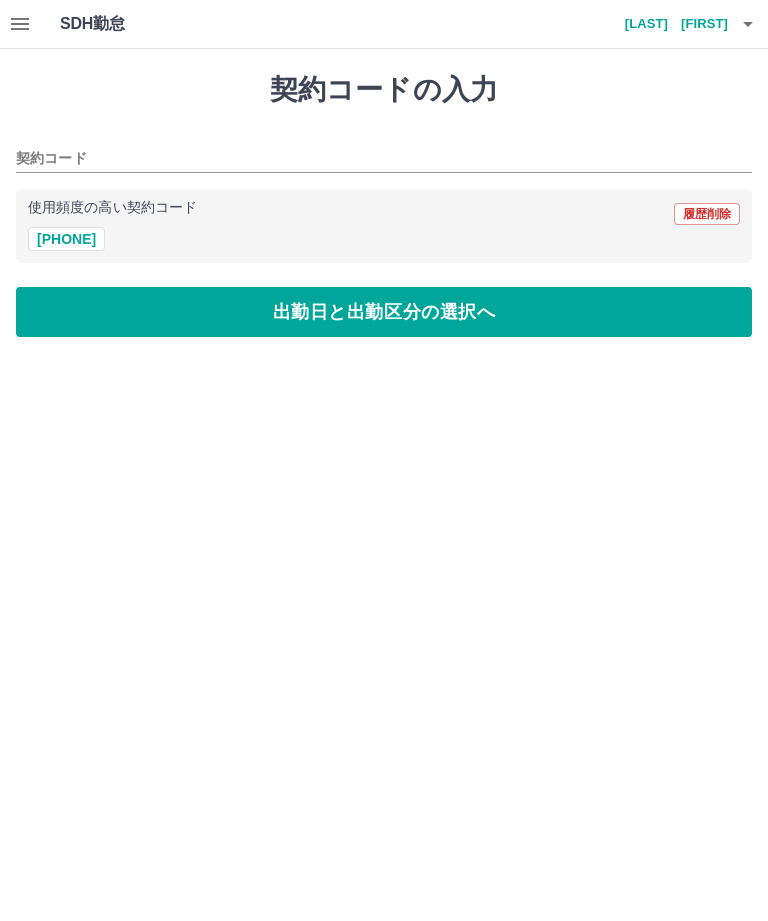type on "********" 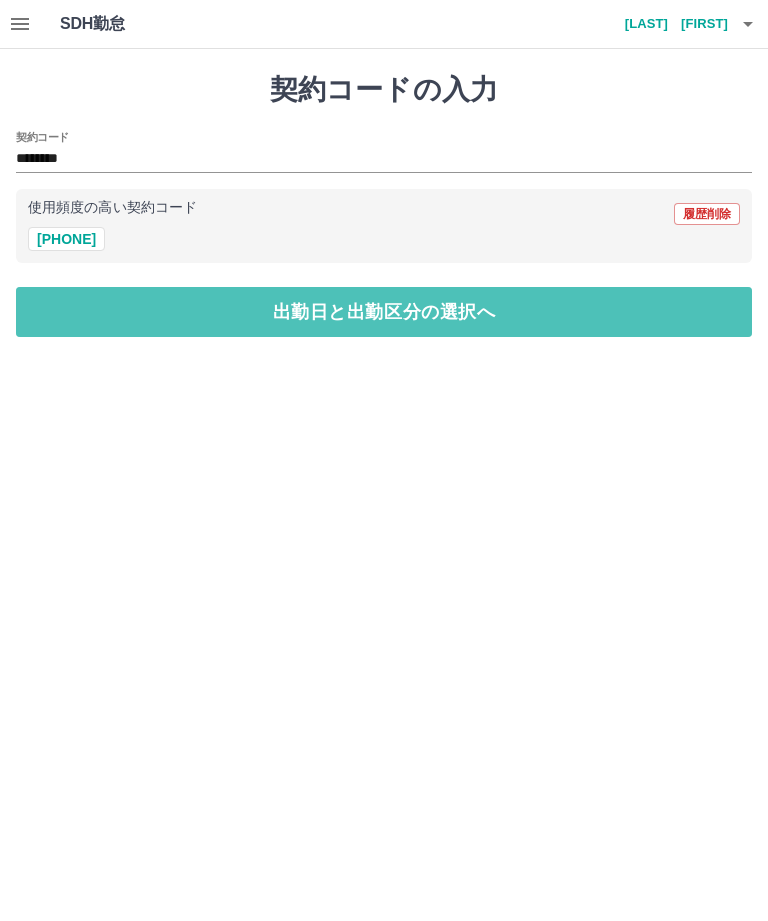 click on "出勤日と出勤区分の選択へ" at bounding box center [384, 312] 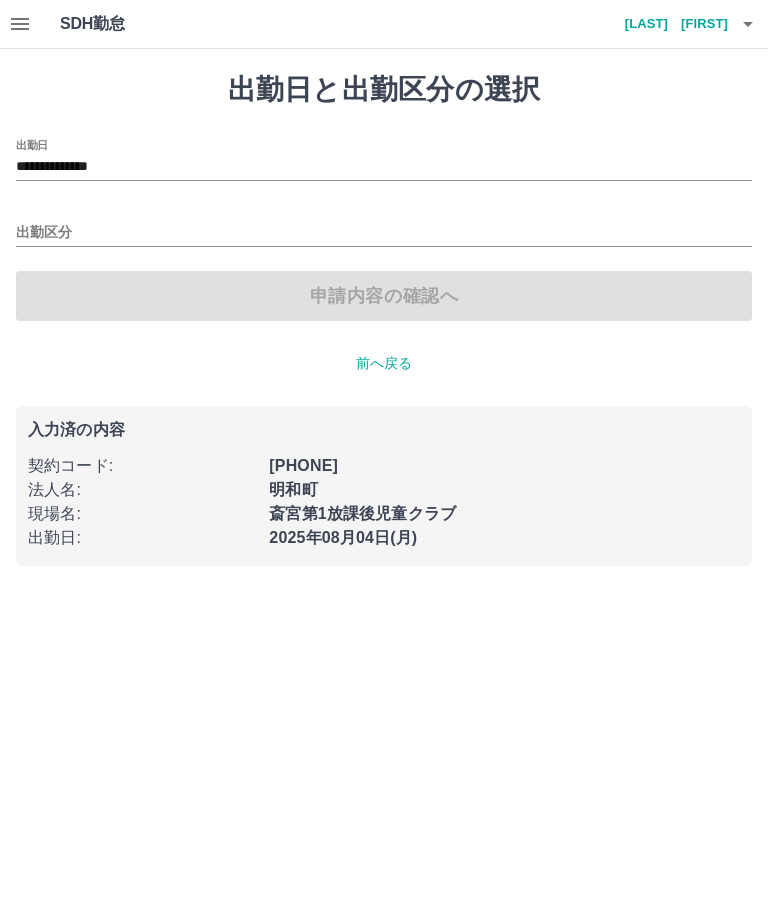 click on "**********" at bounding box center [384, 167] 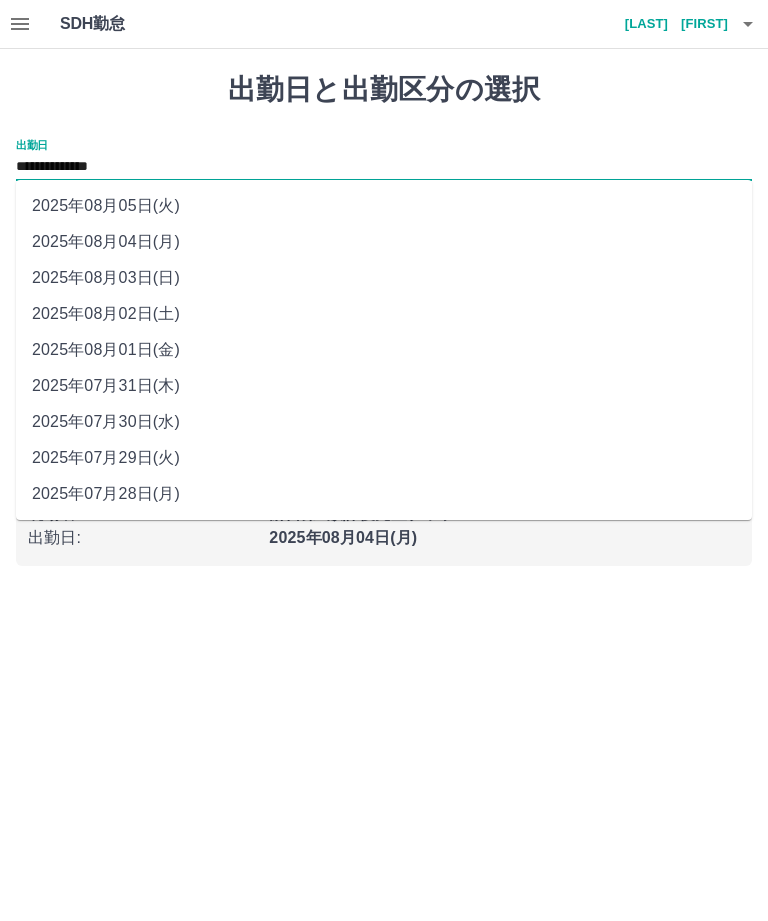 click on "2025年08月02日(土)" at bounding box center [384, 314] 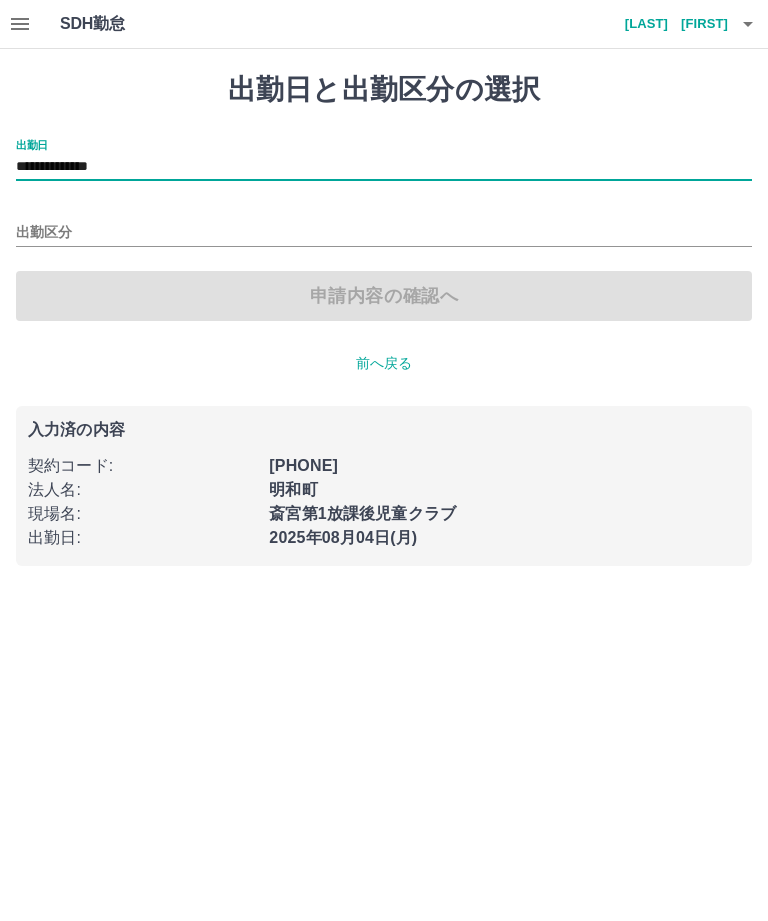 click on "出勤区分" at bounding box center [384, 233] 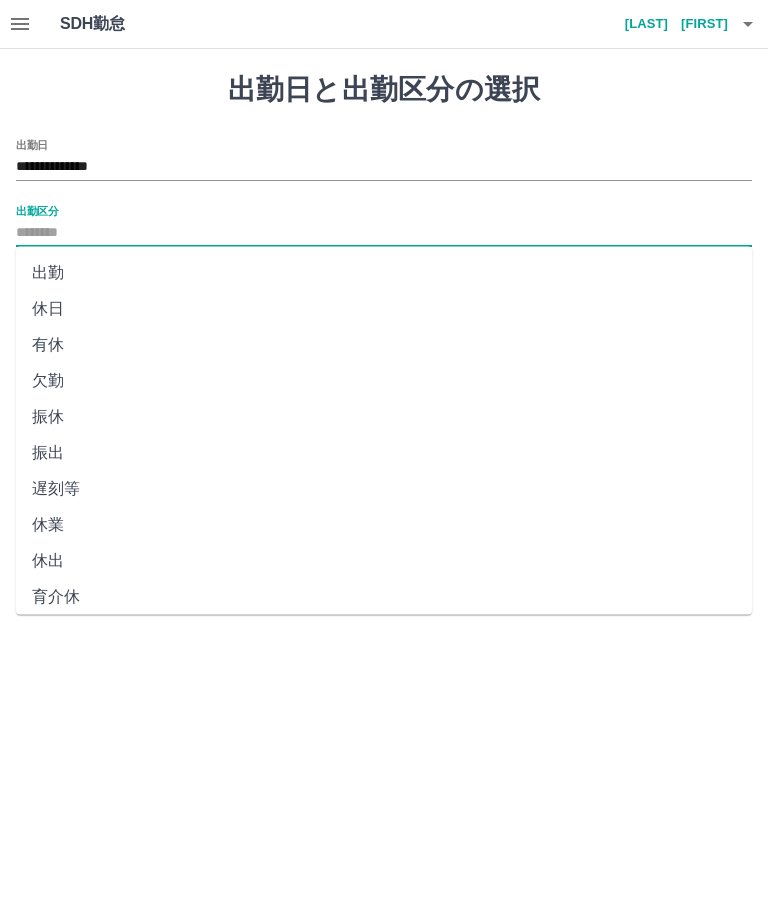 click on "休日" at bounding box center [384, 309] 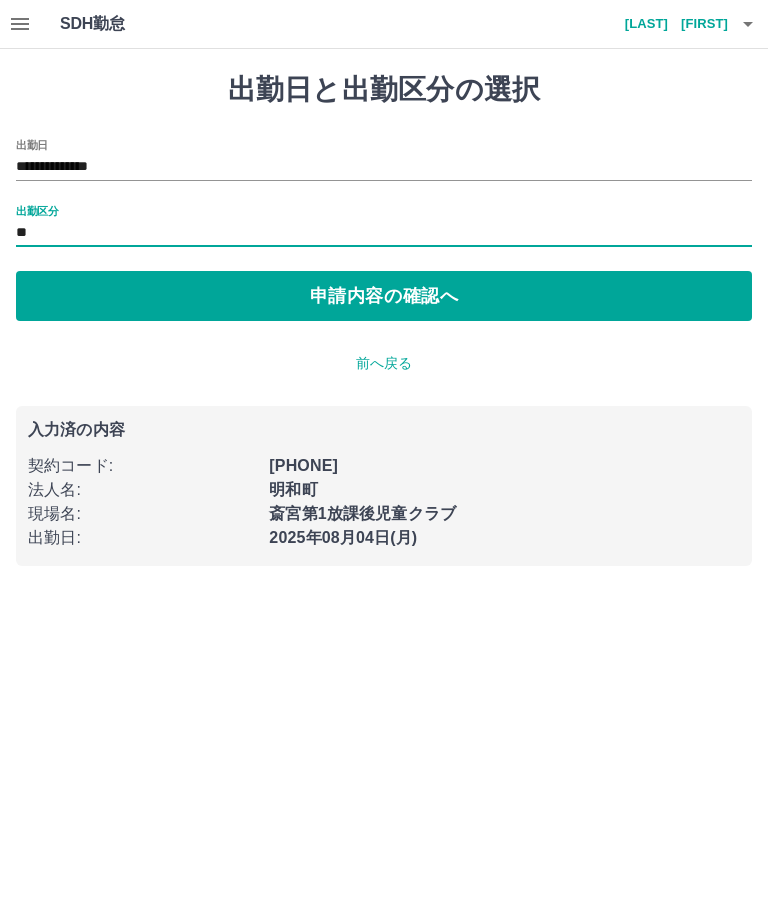 click on "申請内容の確認へ" at bounding box center [384, 296] 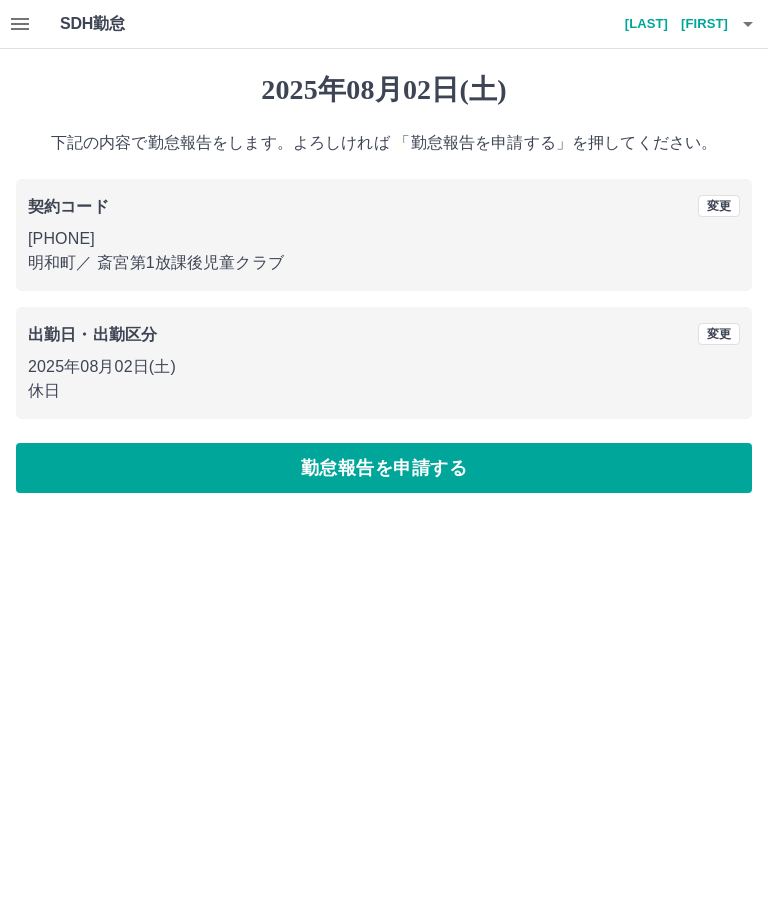 click on "勤怠報告を申請する" at bounding box center (384, 468) 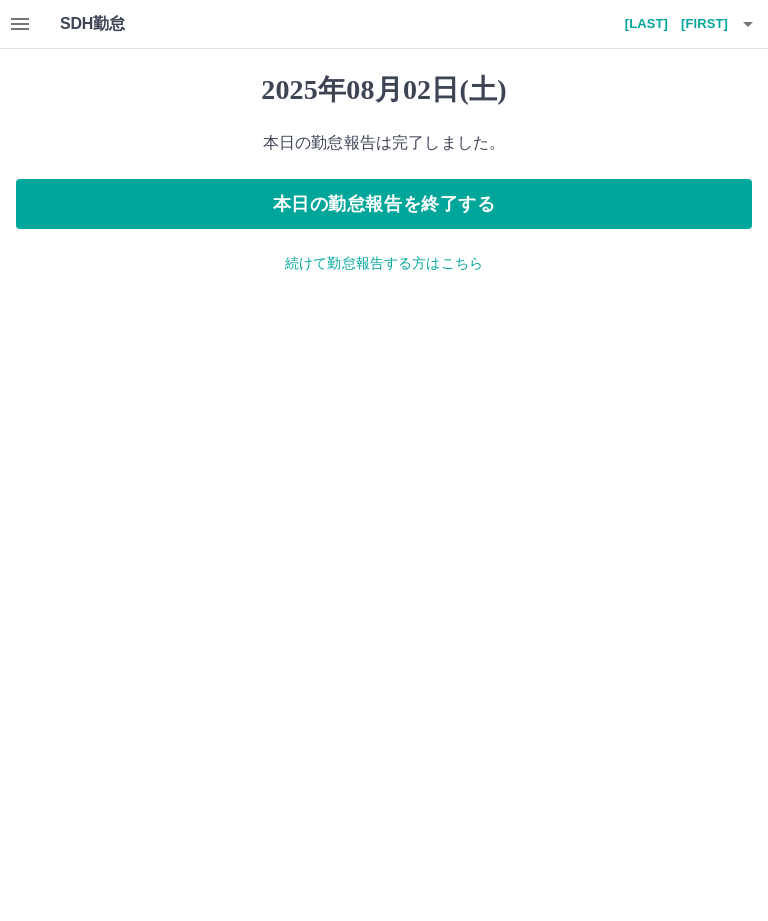 click on "本日の勤怠報告を終了する" at bounding box center [384, 204] 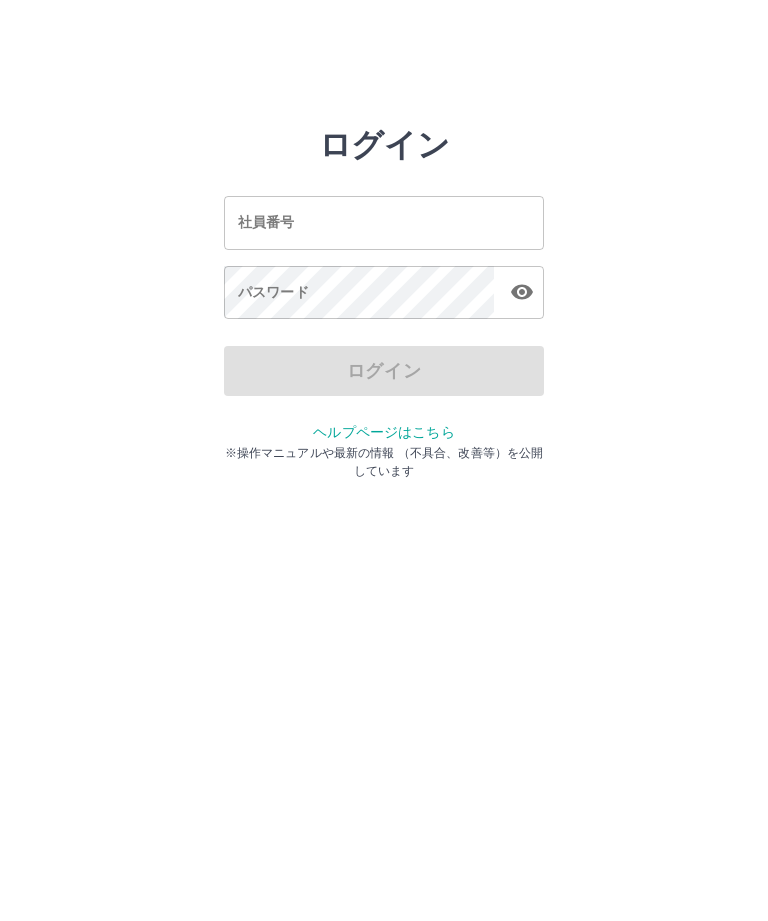 scroll, scrollTop: 0, scrollLeft: 0, axis: both 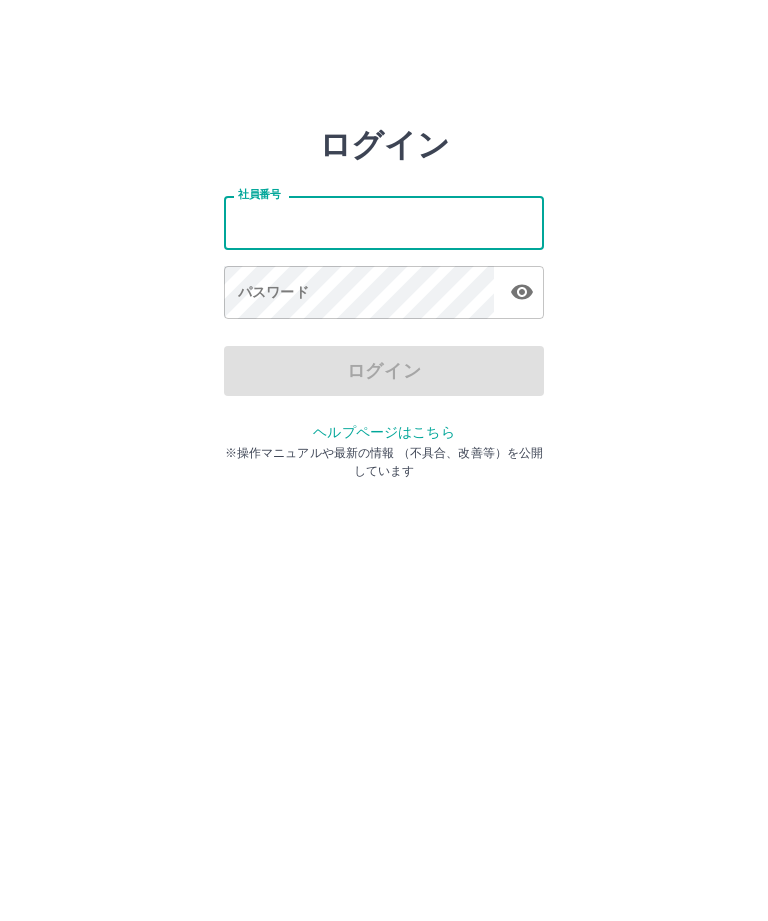 click on "社員番号" at bounding box center (384, 222) 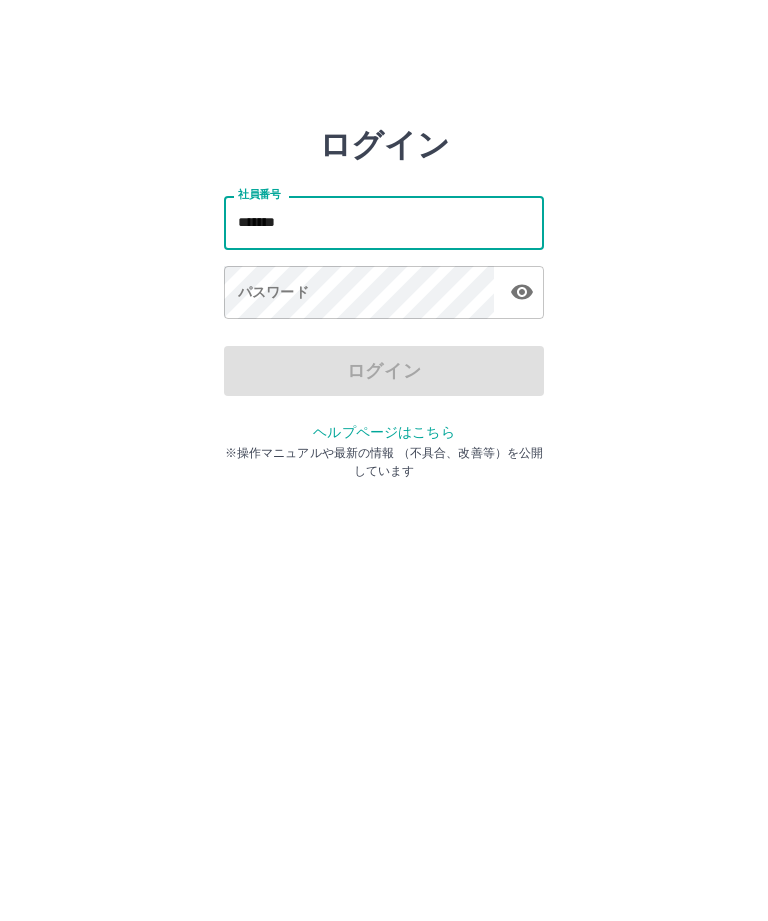type on "*******" 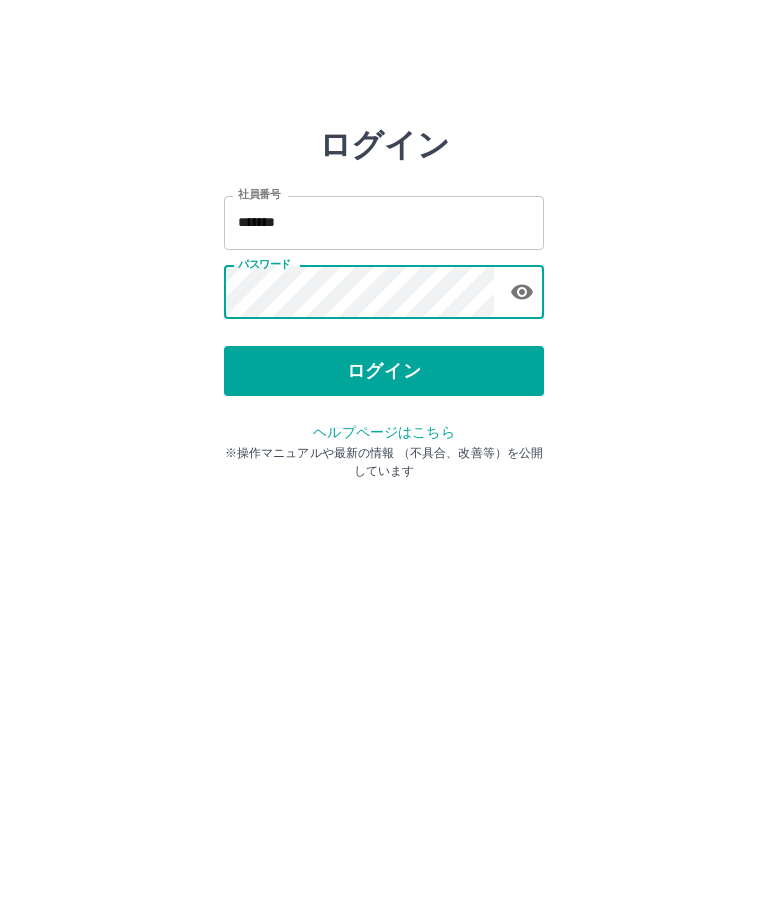 click on "ログイン" at bounding box center (384, 371) 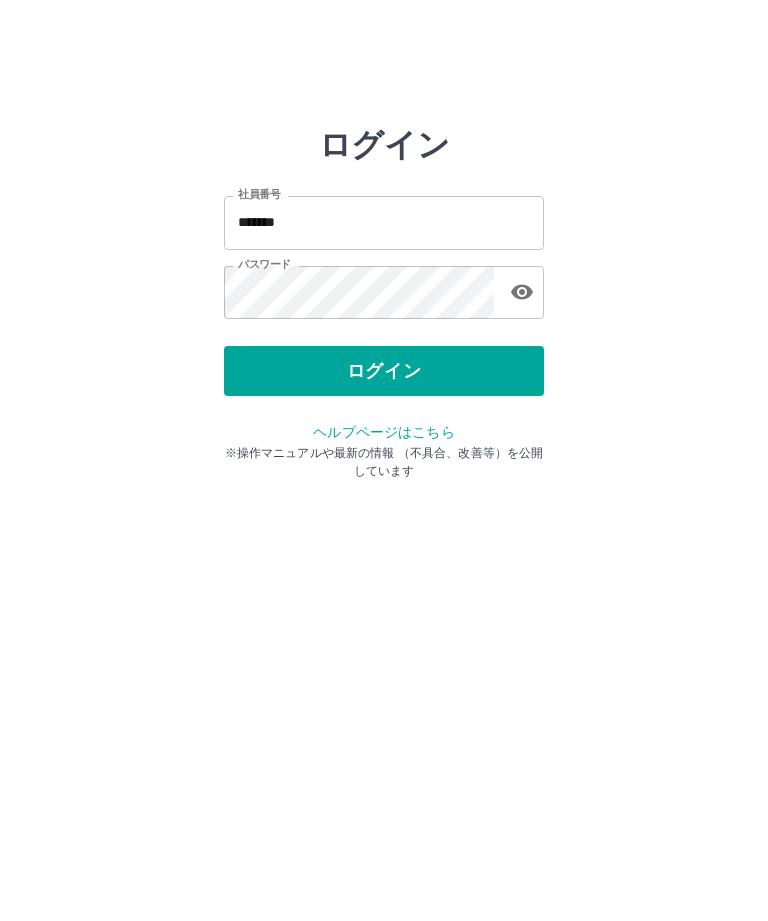 click on "ログイン 社員番号 ******* 社員番号 パスワード パスワード ログイン ヘルプページはこちら ※操作マニュアルや最新の情報 （不具合、改善等）を公開しています" at bounding box center [384, 223] 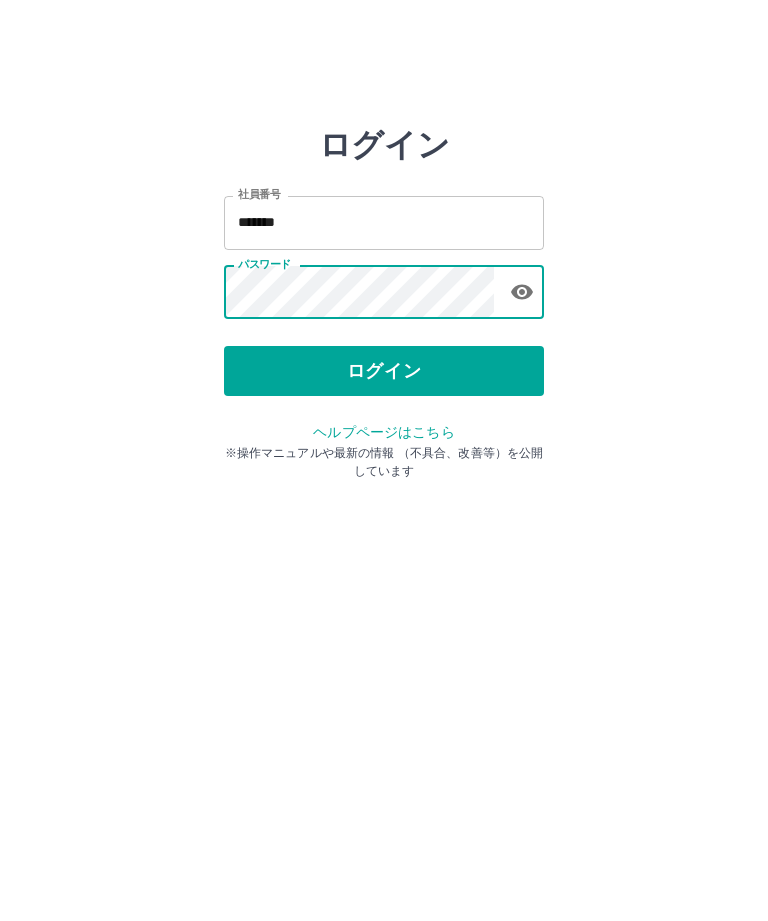 click on "ログイン" at bounding box center (384, 371) 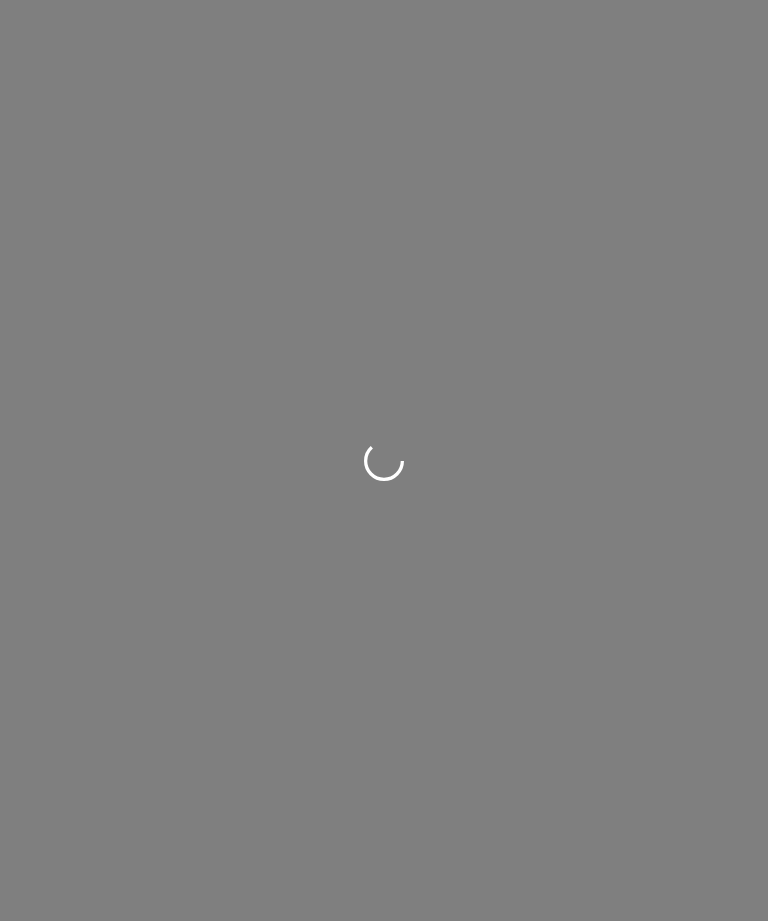 scroll, scrollTop: 0, scrollLeft: 0, axis: both 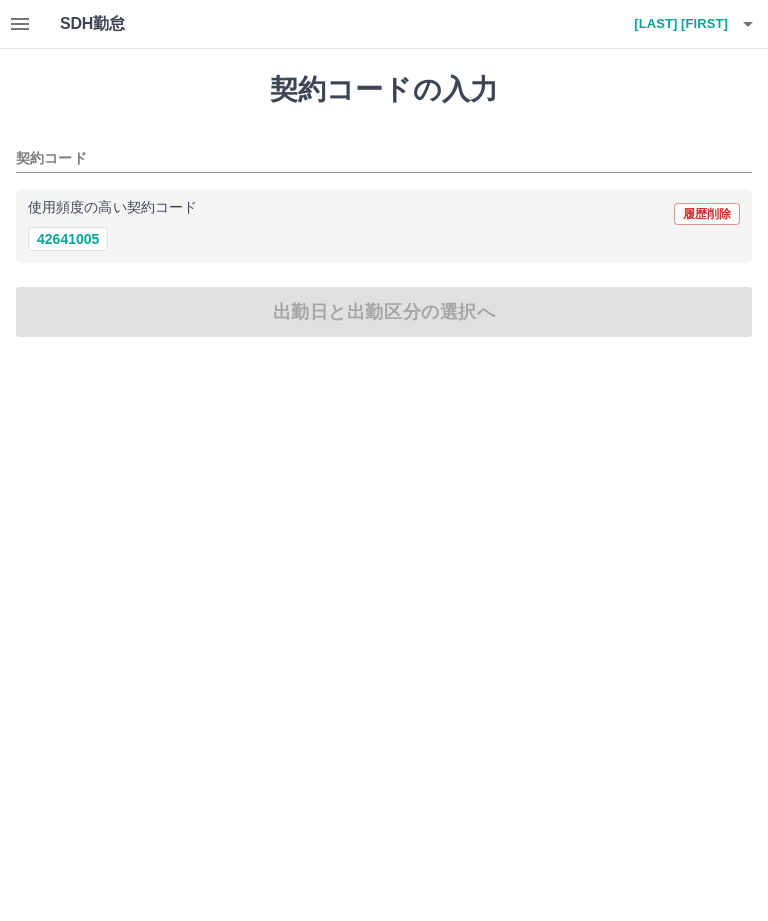 click on "42641005" at bounding box center (68, 239) 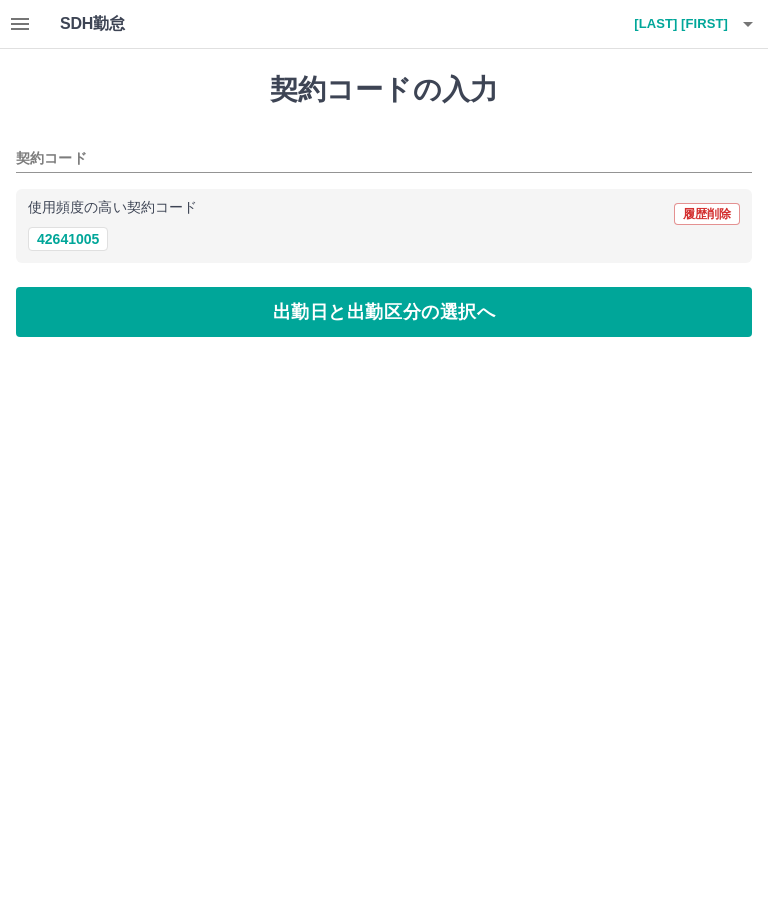 type on "********" 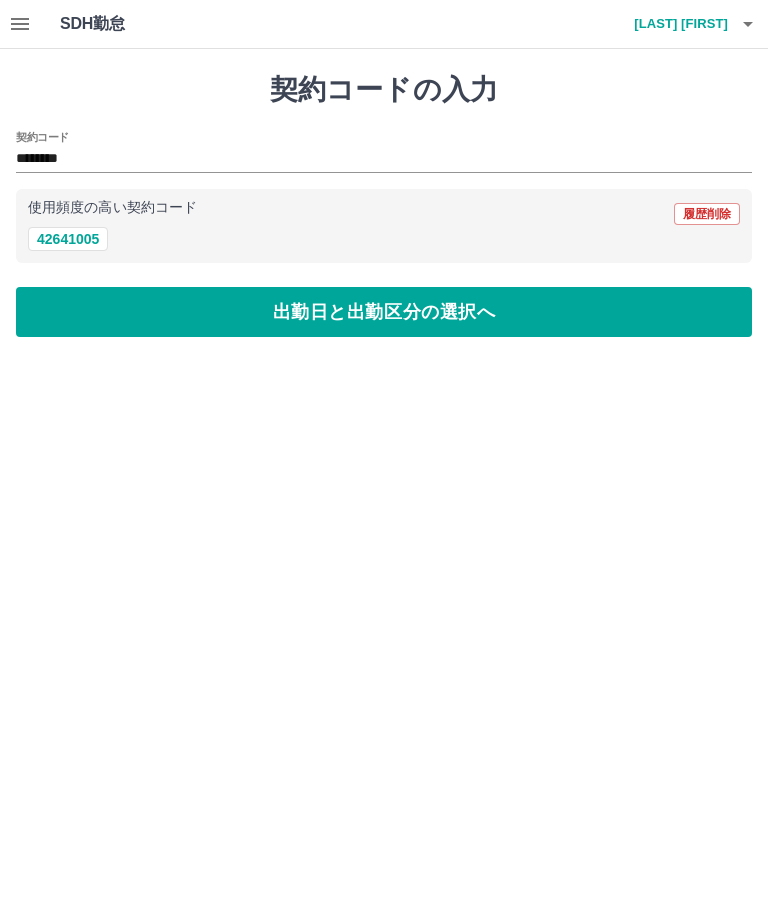 click on "出勤日と出勤区分の選択へ" at bounding box center (384, 312) 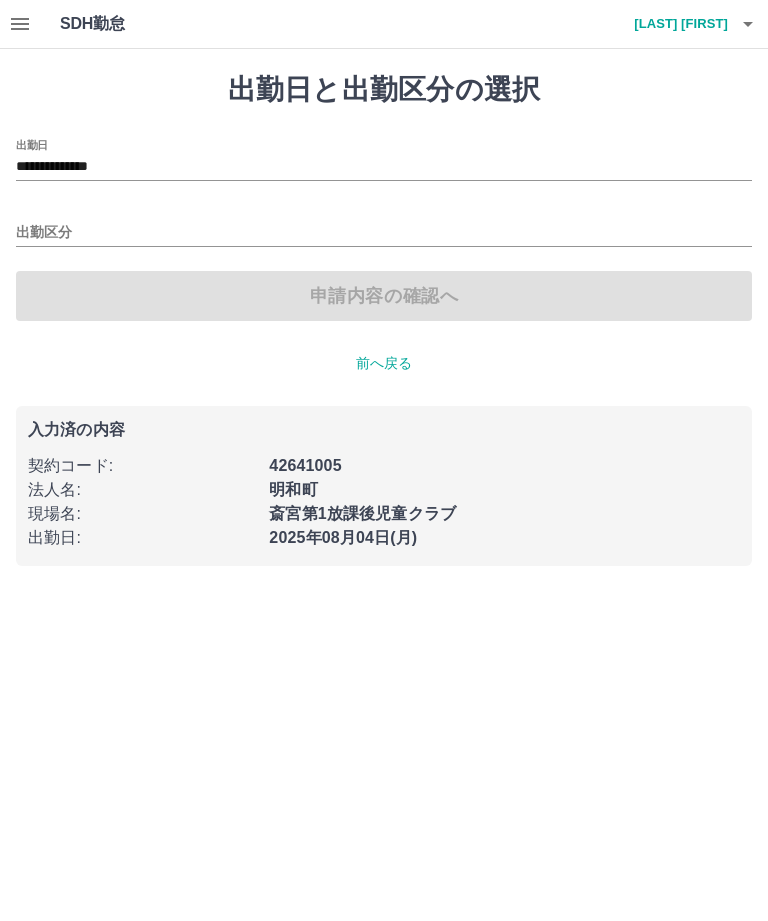 click on "出勤区分" at bounding box center (384, 233) 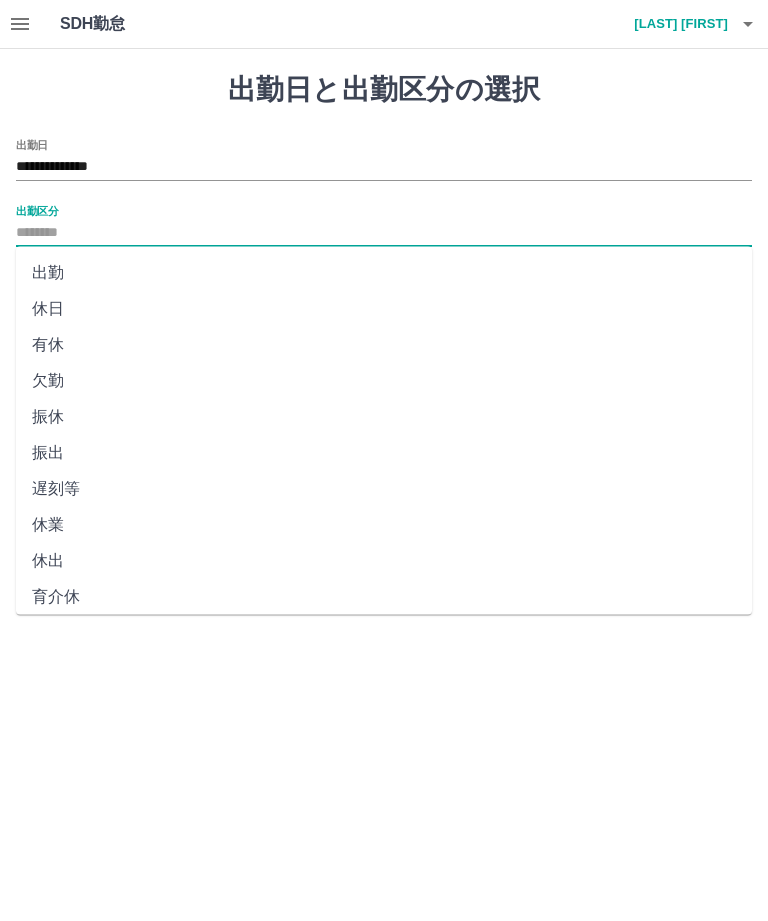 click on "出勤" at bounding box center [384, 273] 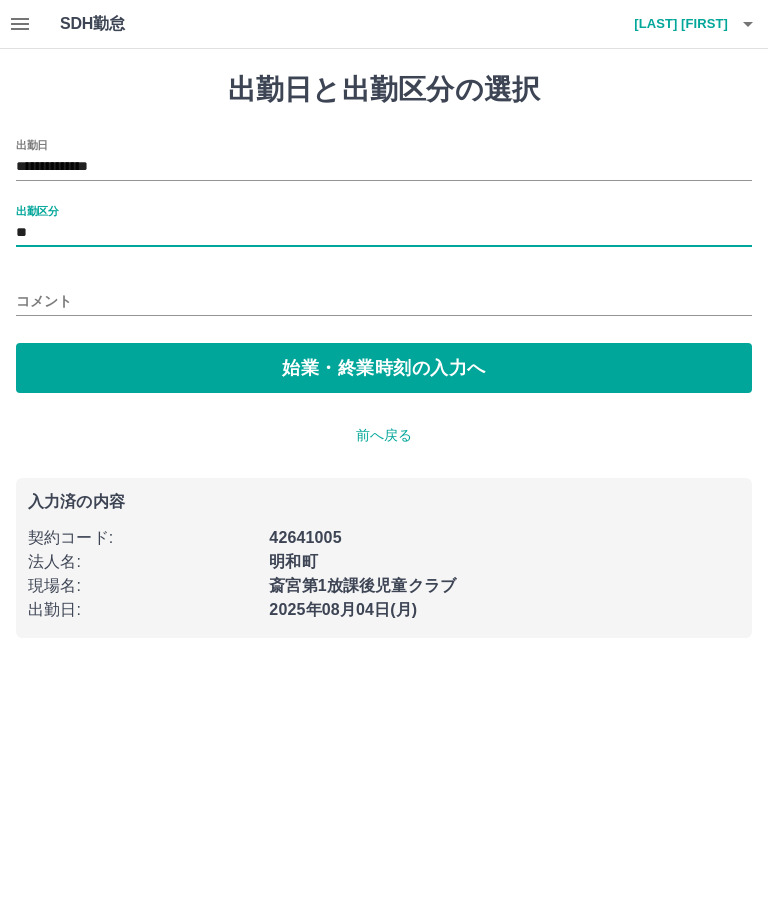 type on "**" 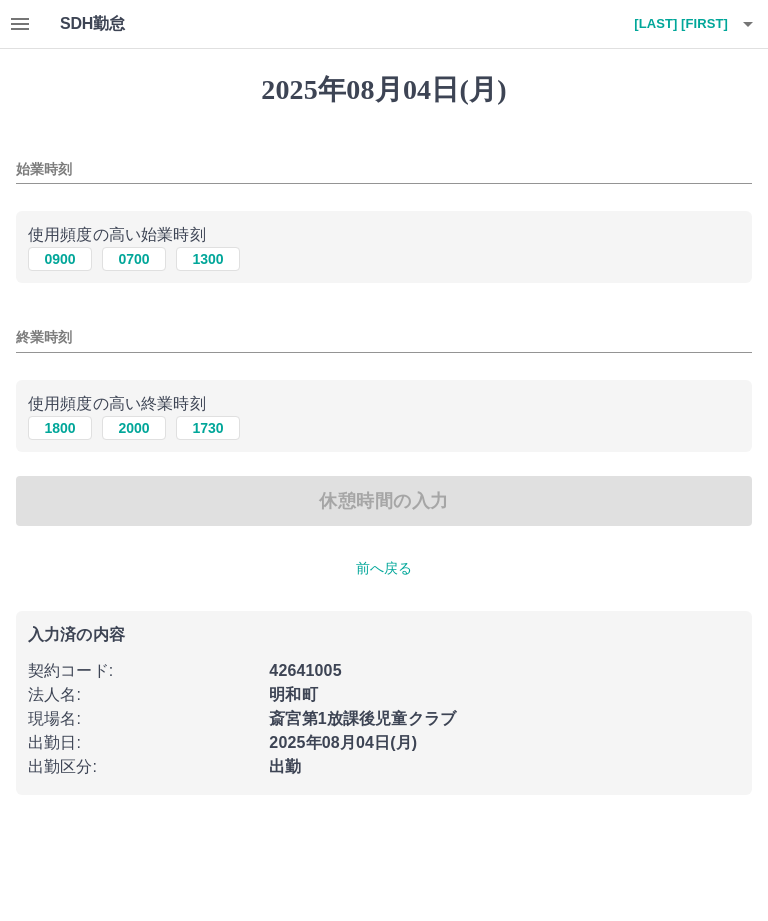 click on "始業時刻" at bounding box center (384, 169) 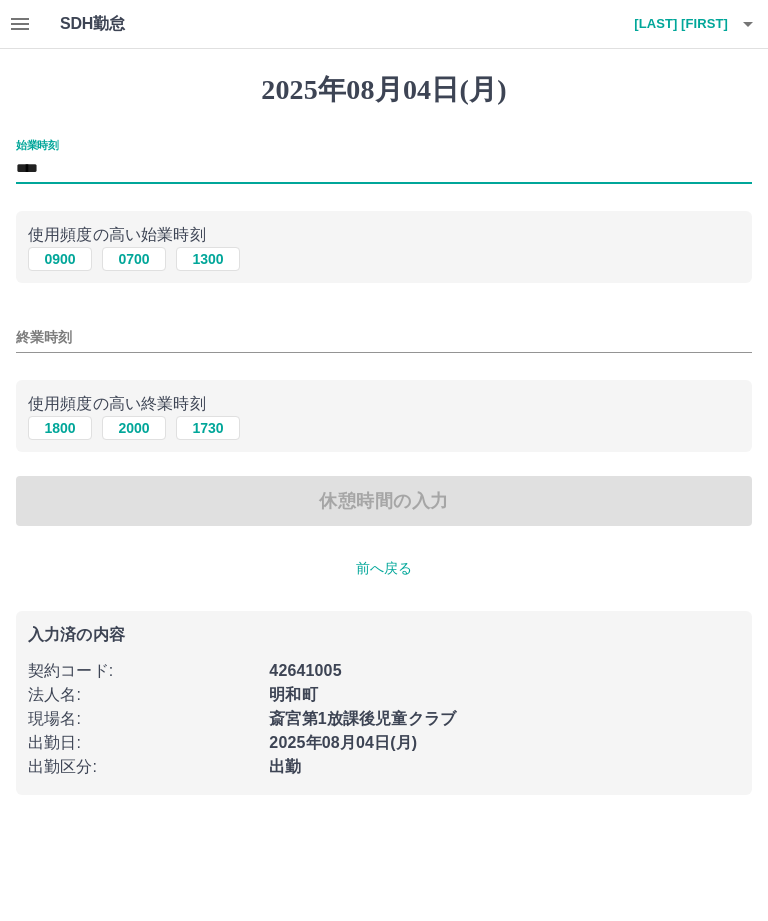 type on "****" 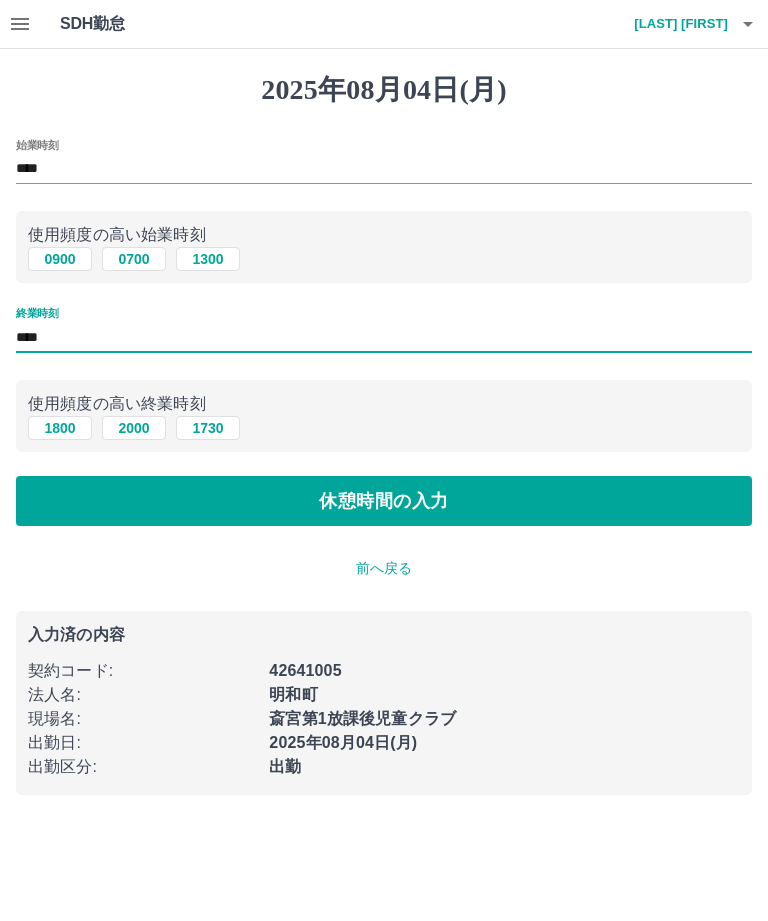 type on "****" 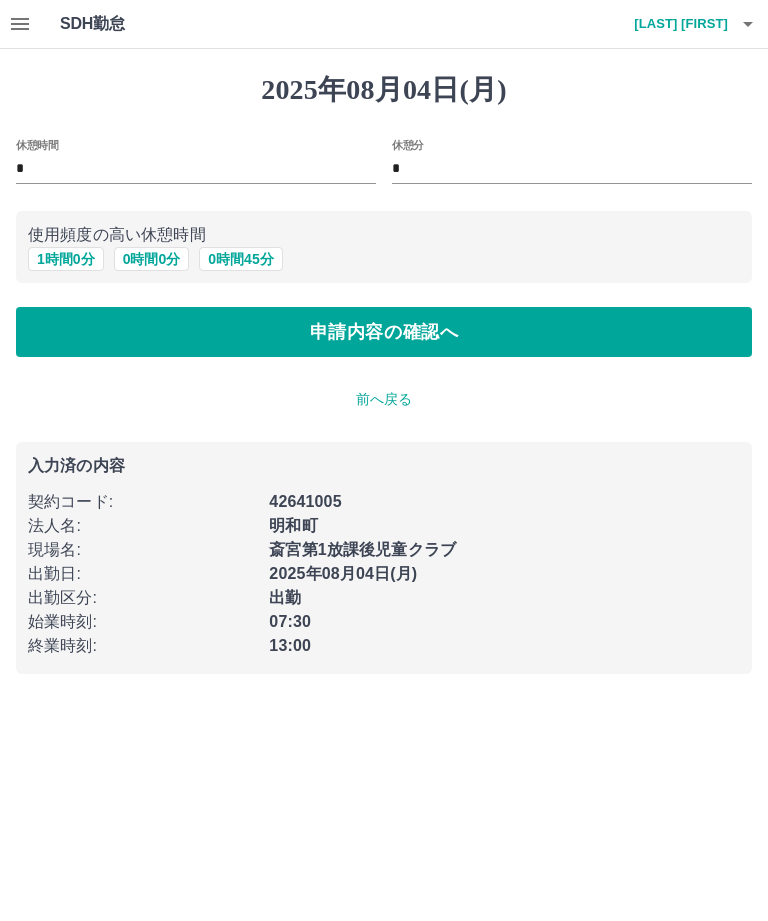 click on "申請内容の確認へ" at bounding box center [384, 332] 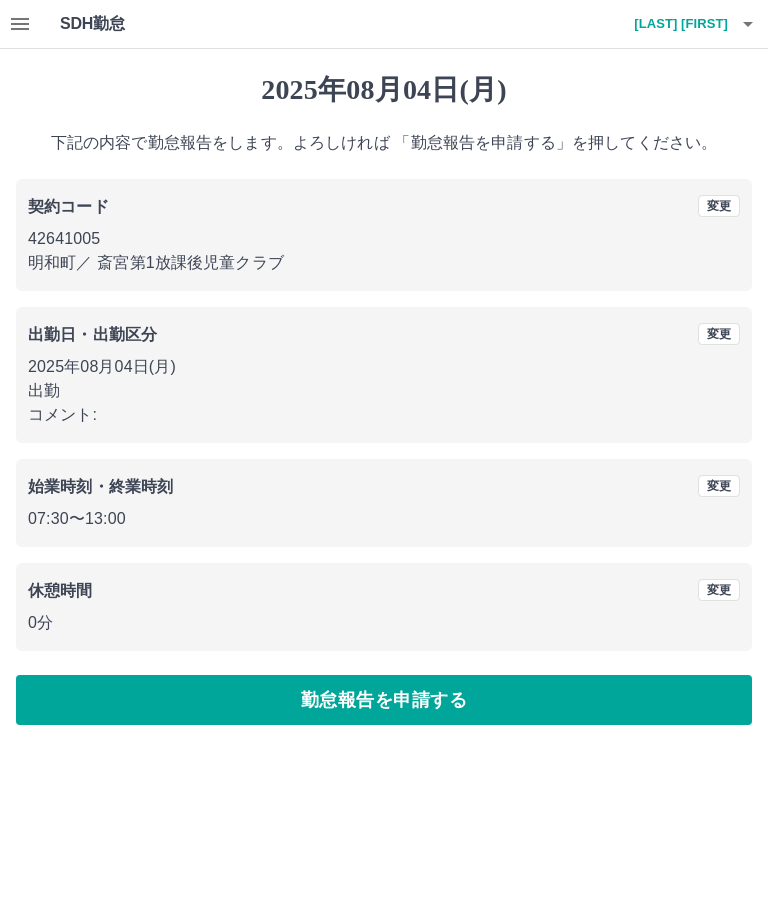click on "勤怠報告を申請する" at bounding box center [384, 700] 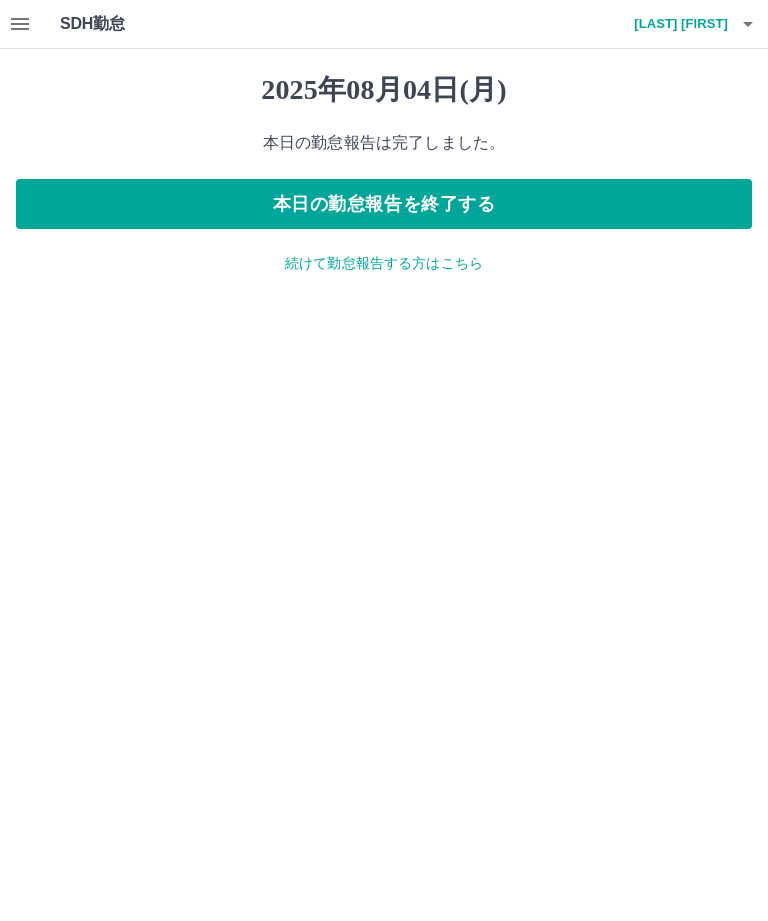 click on "本日の勤怠報告を終了する" at bounding box center (384, 204) 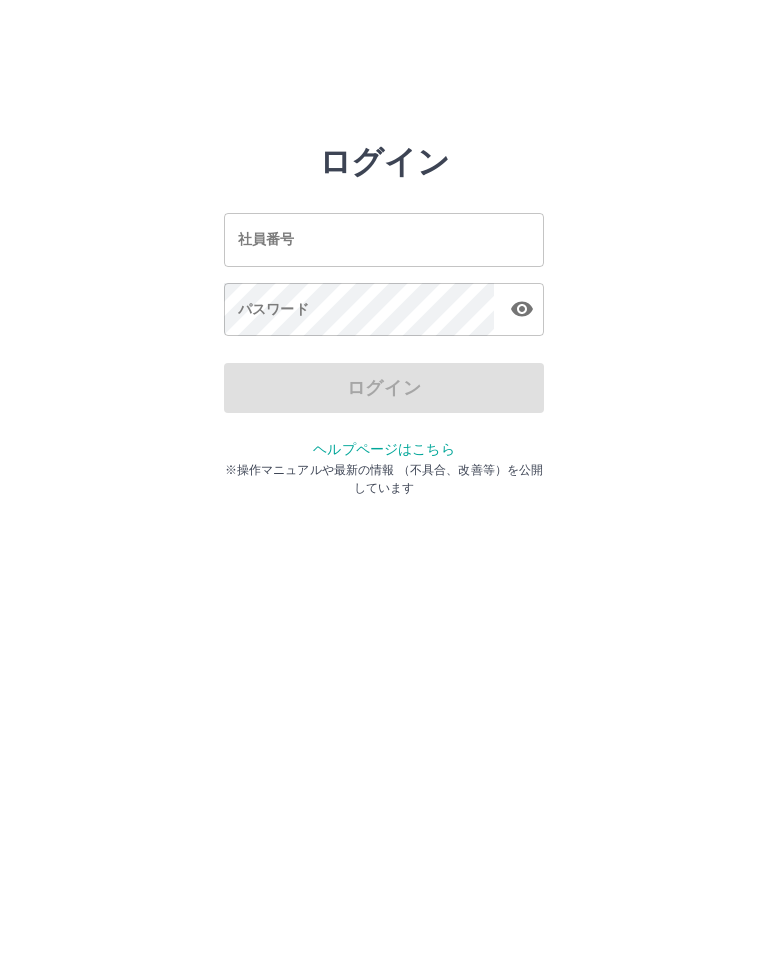 scroll, scrollTop: 0, scrollLeft: 0, axis: both 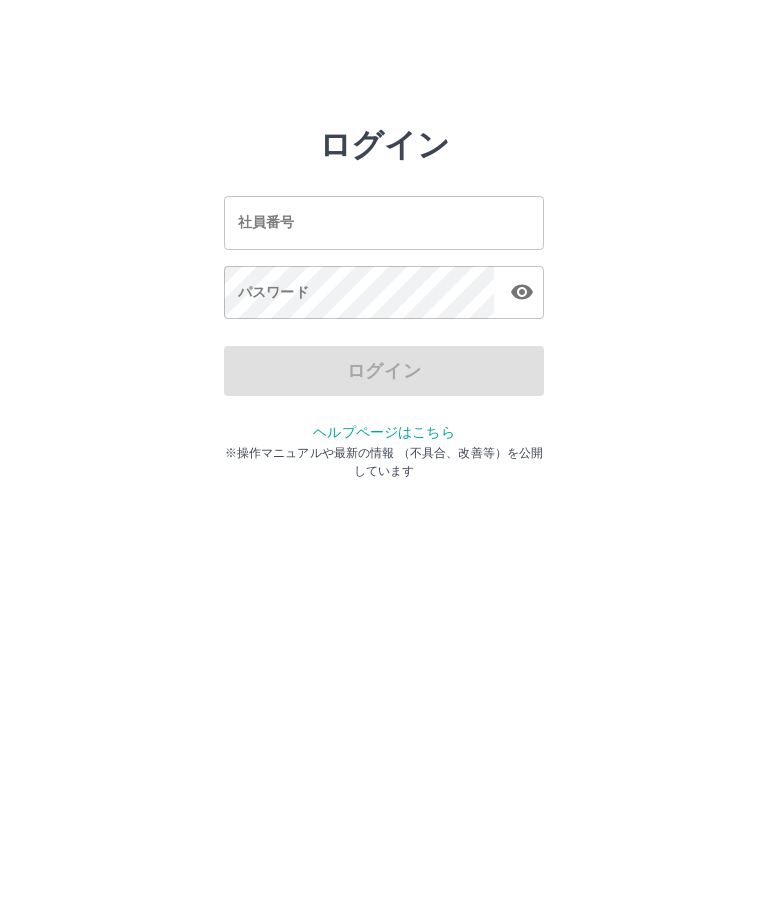 click on "社員番号" at bounding box center (384, 222) 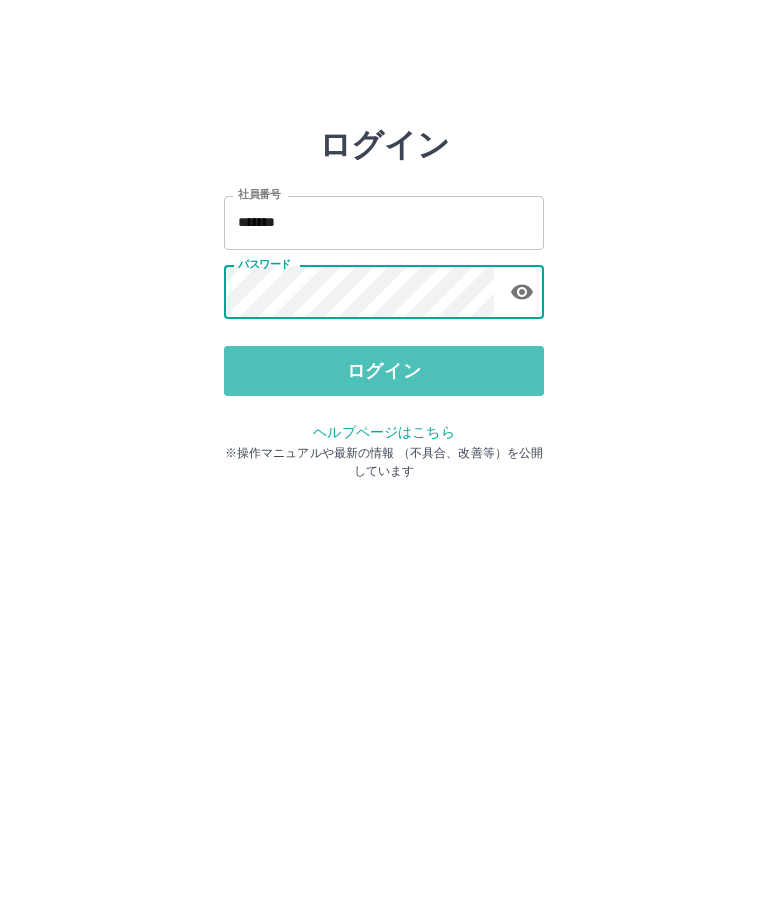 click on "ログイン" at bounding box center (384, 371) 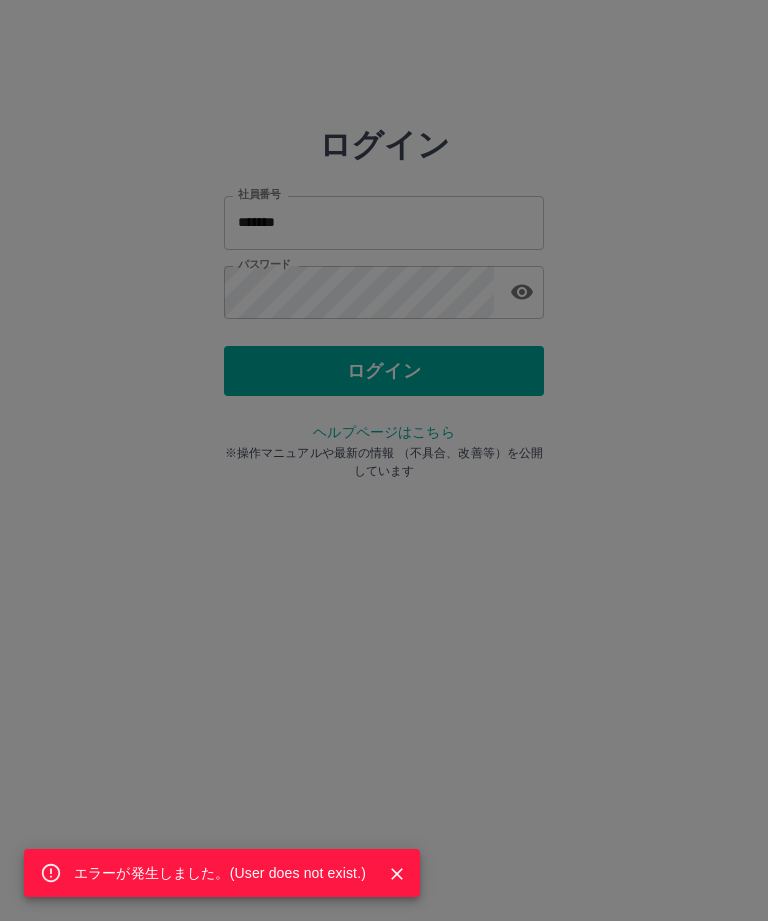 click 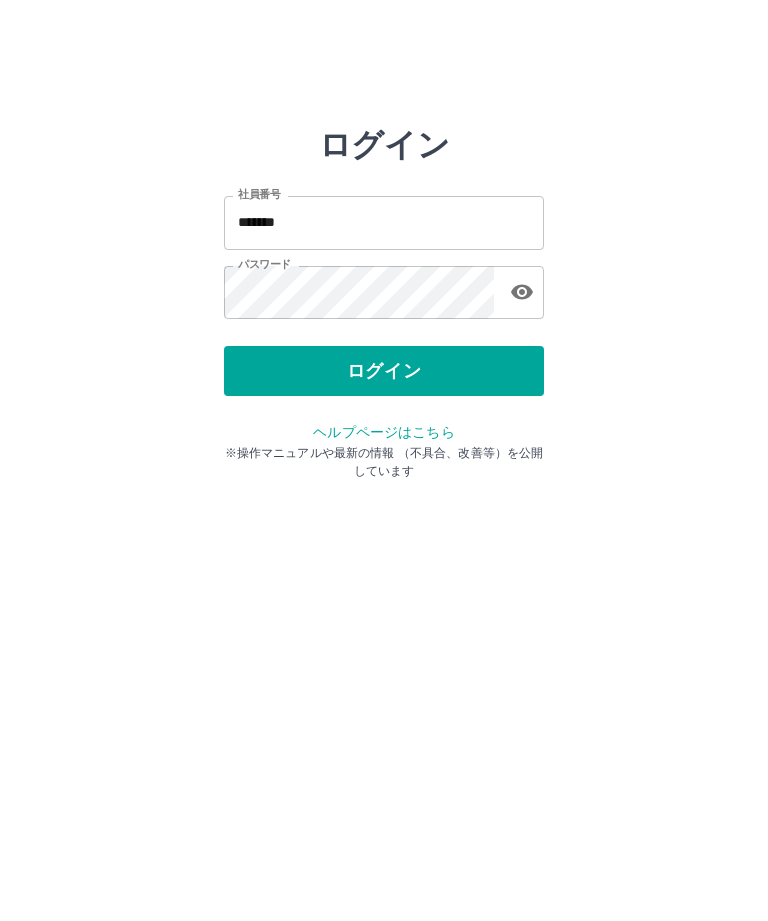 click 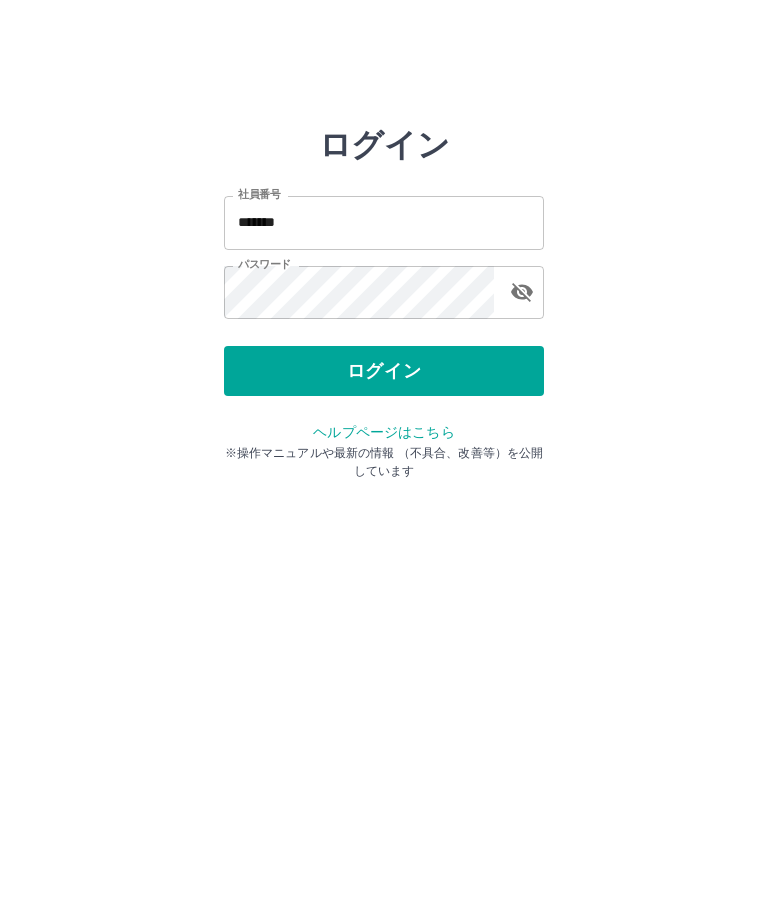 click on "ログイン" at bounding box center [384, 371] 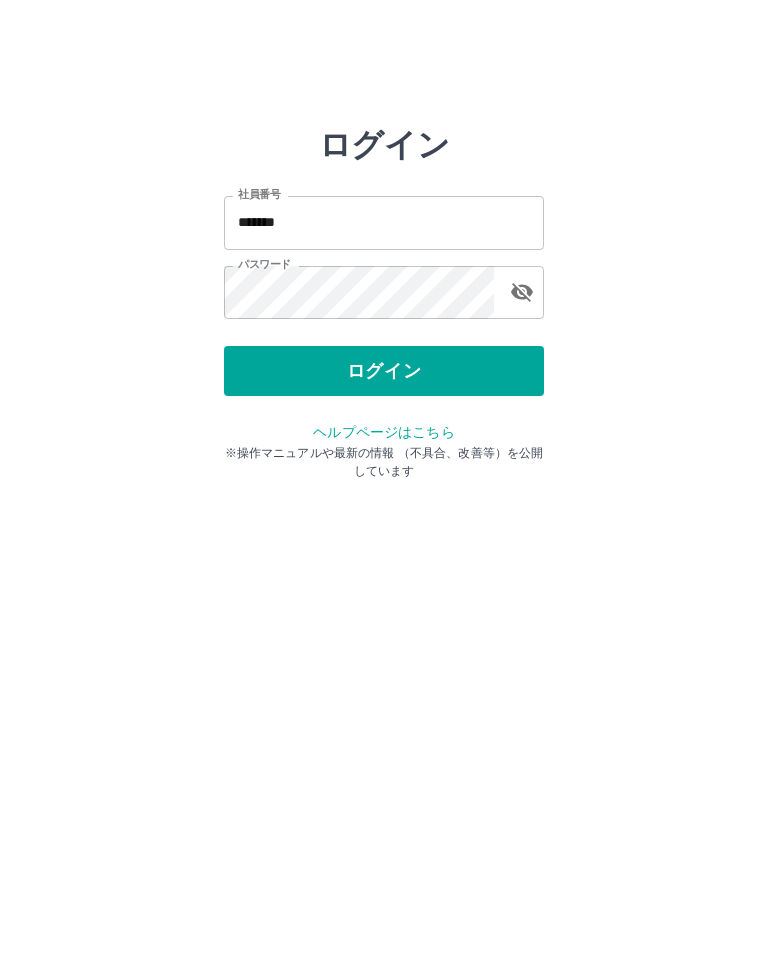 click on "ログイン" at bounding box center [384, 371] 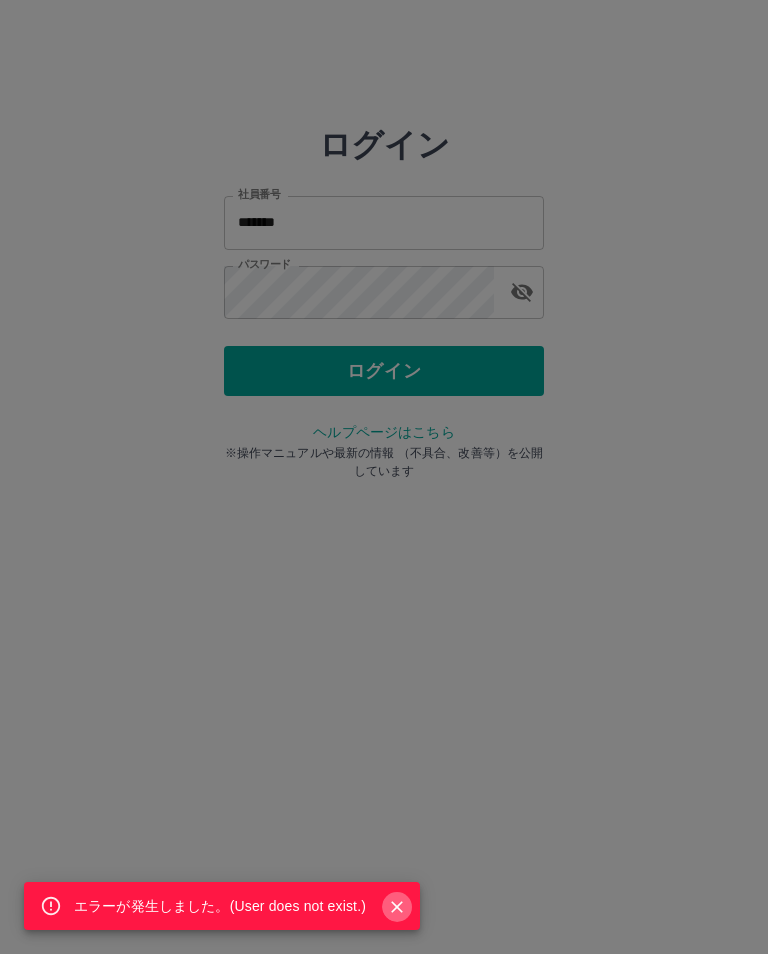 click 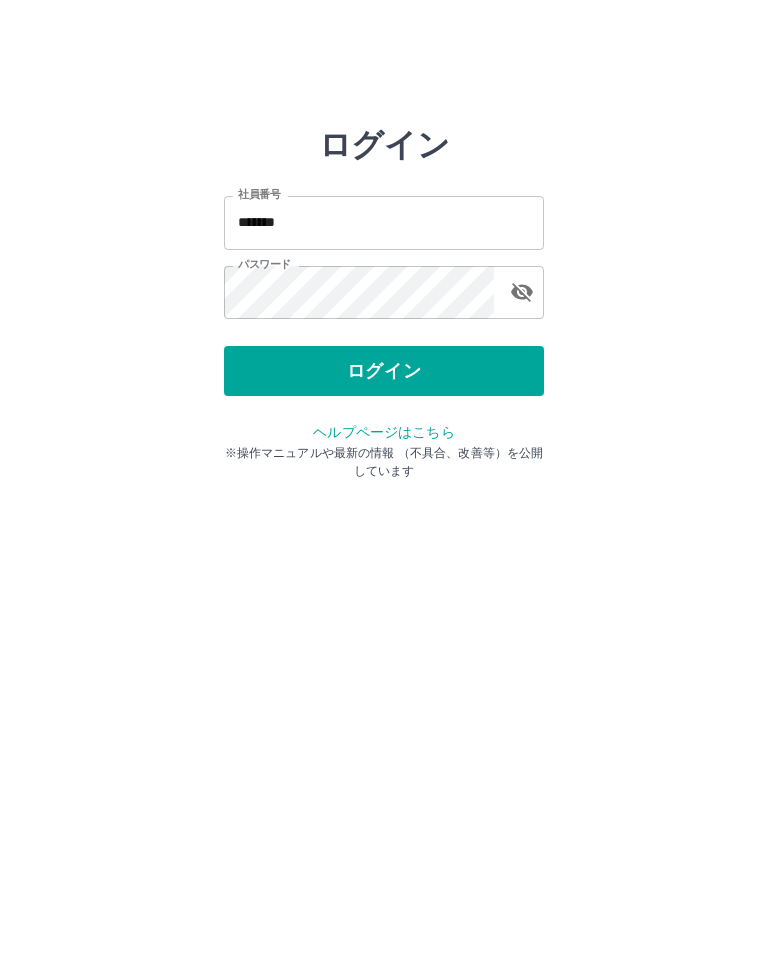 click on "*******" at bounding box center [384, 222] 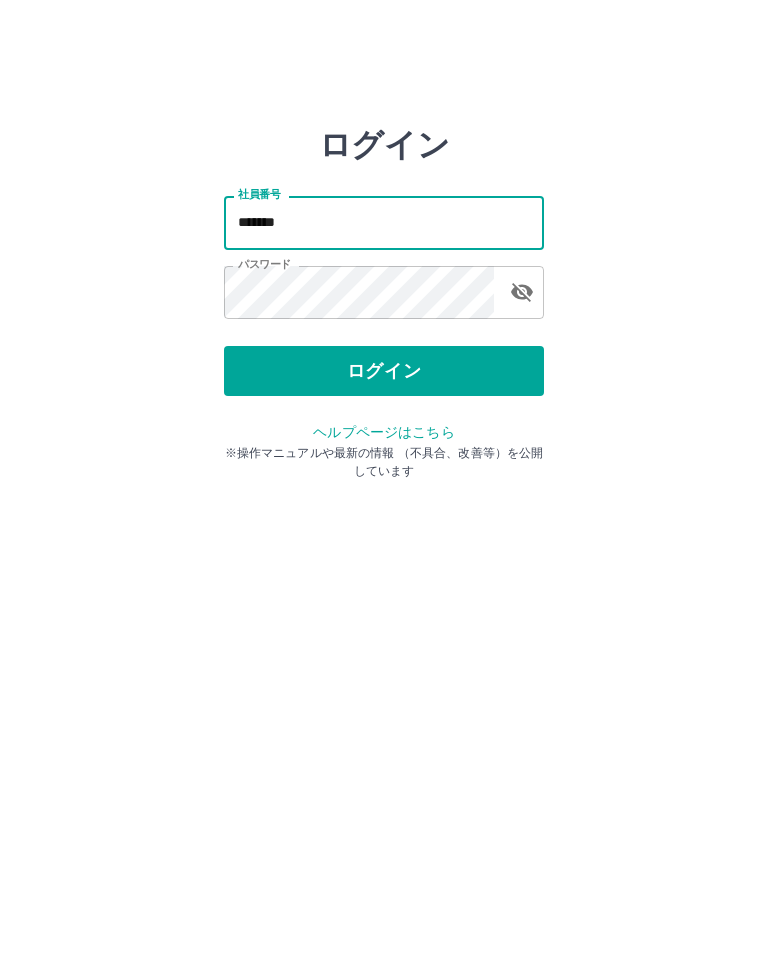 click on "*******" at bounding box center (384, 222) 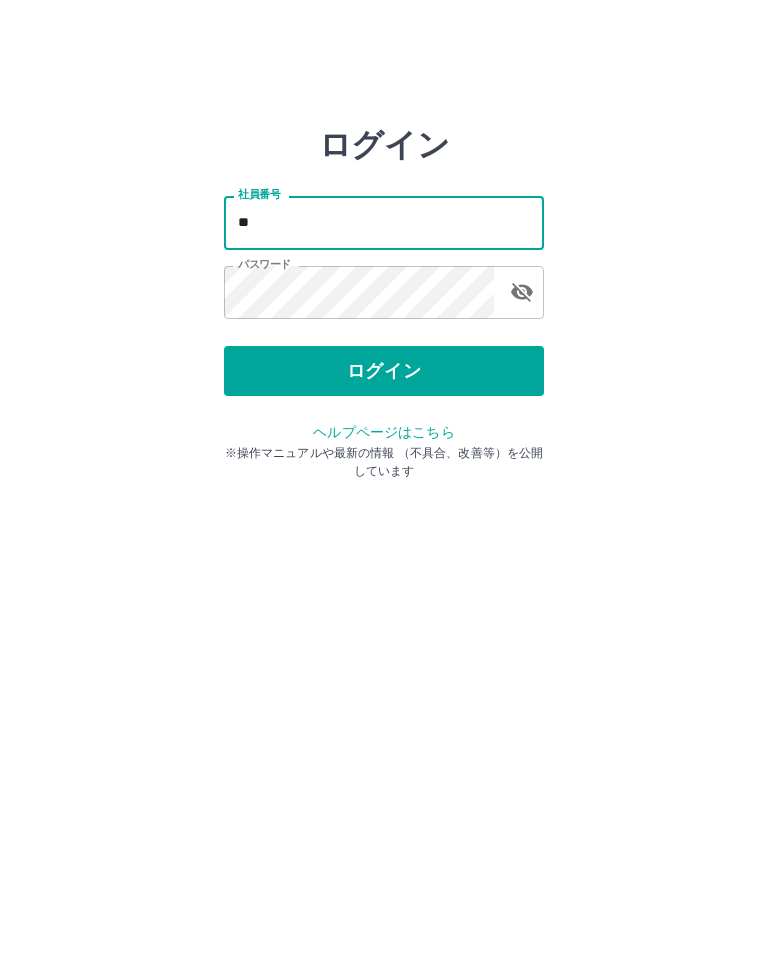 type on "*" 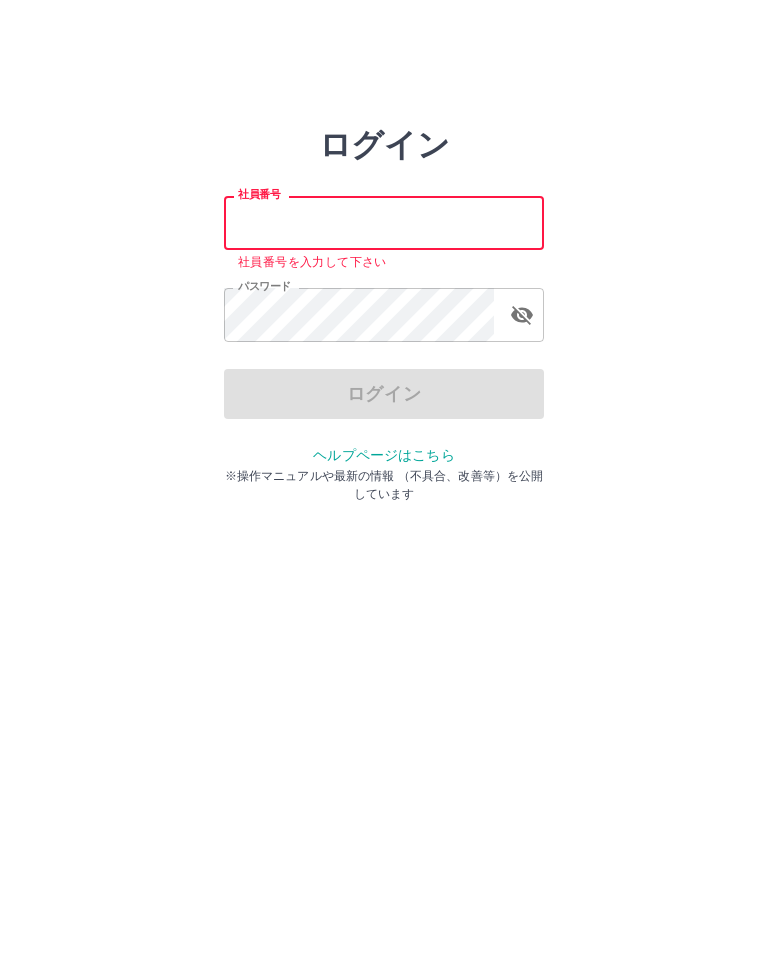 type 